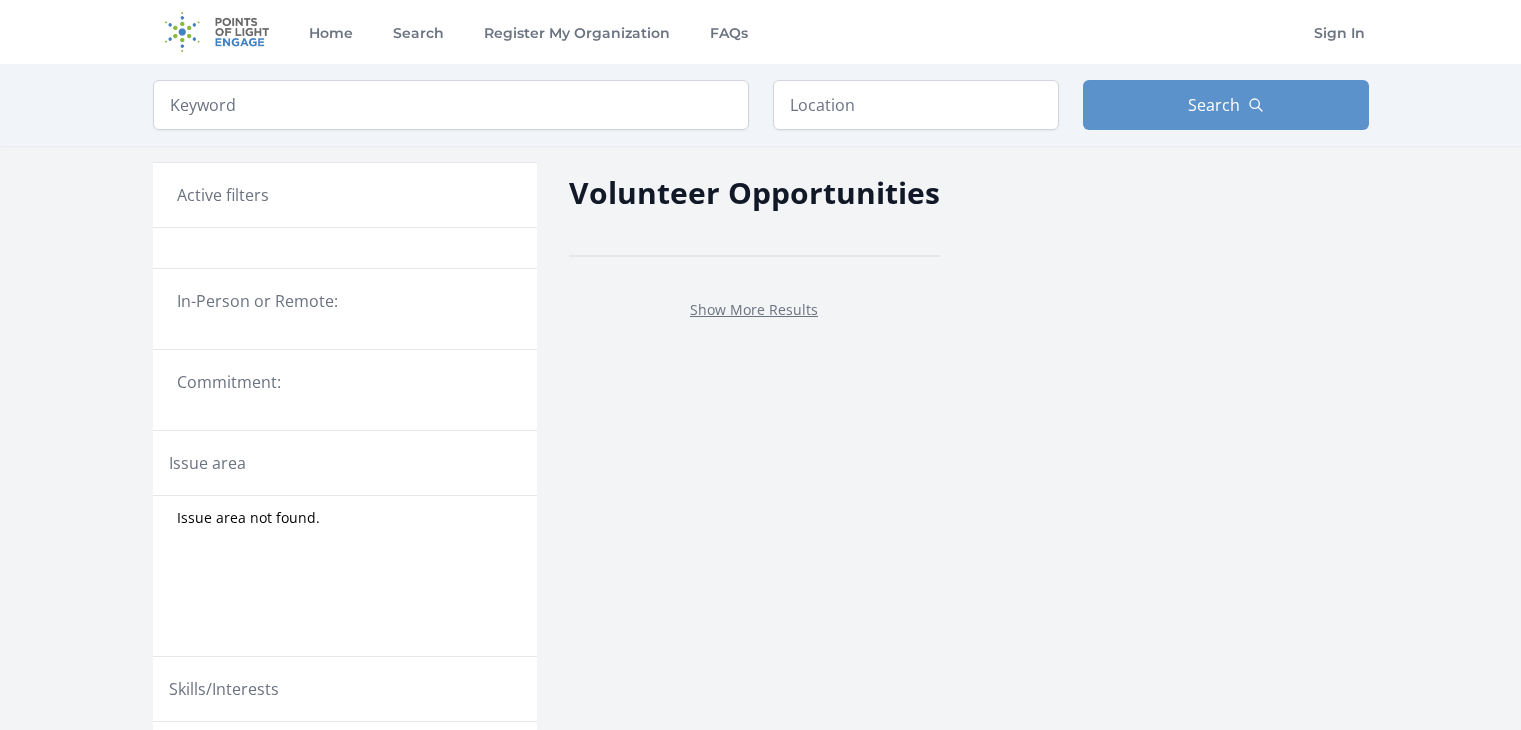 scroll, scrollTop: 0, scrollLeft: 0, axis: both 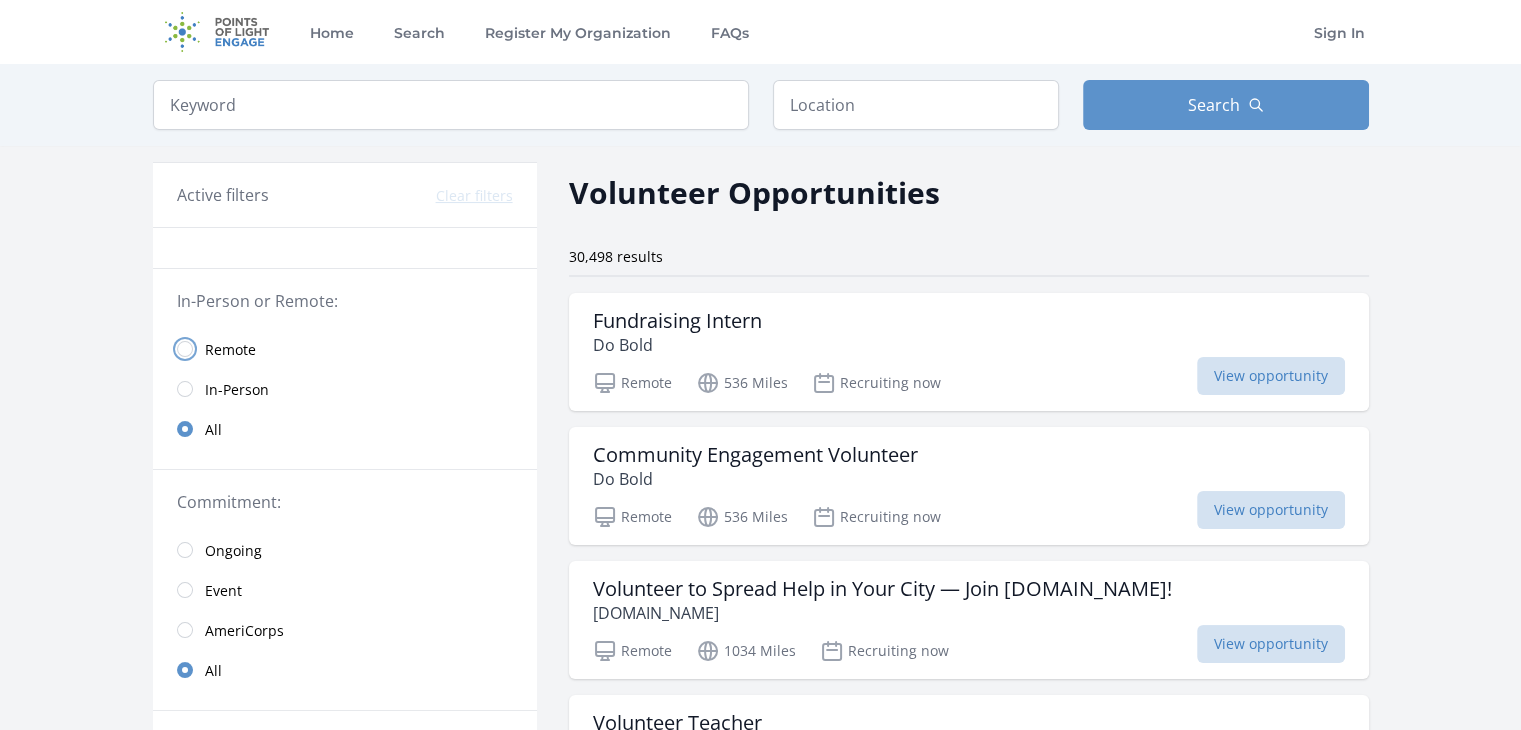 click at bounding box center [185, 349] 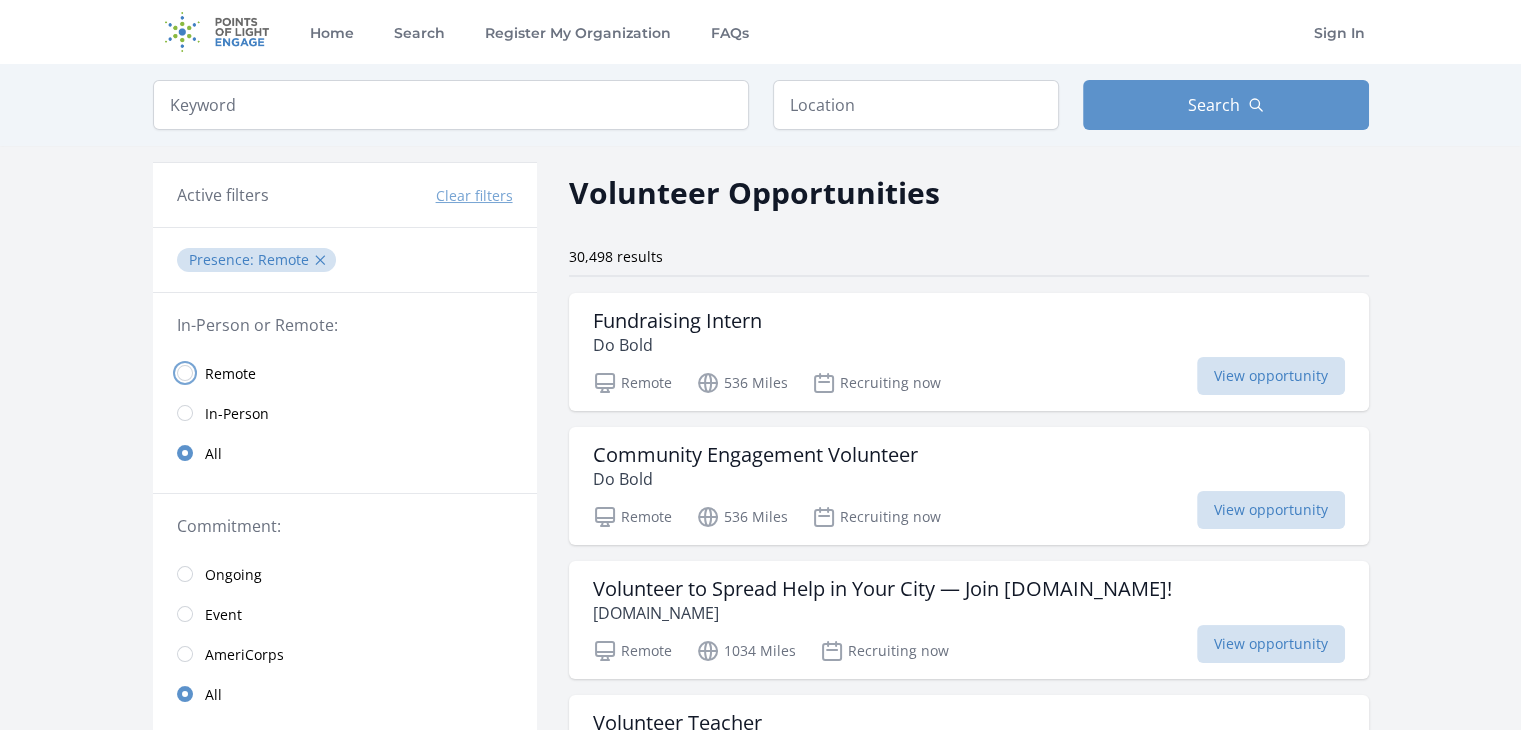 click at bounding box center [185, 373] 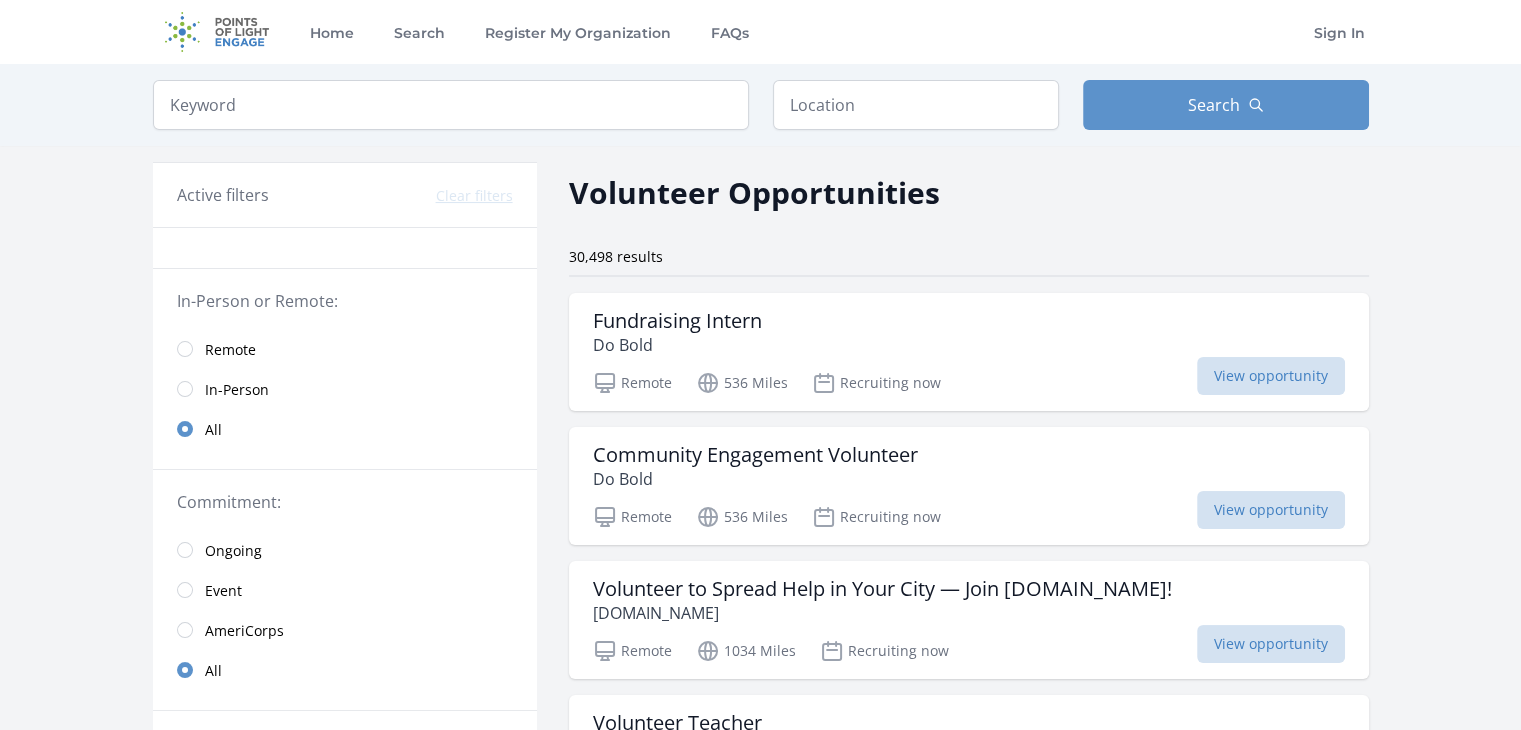 click on "Active filters" at bounding box center (223, 195) 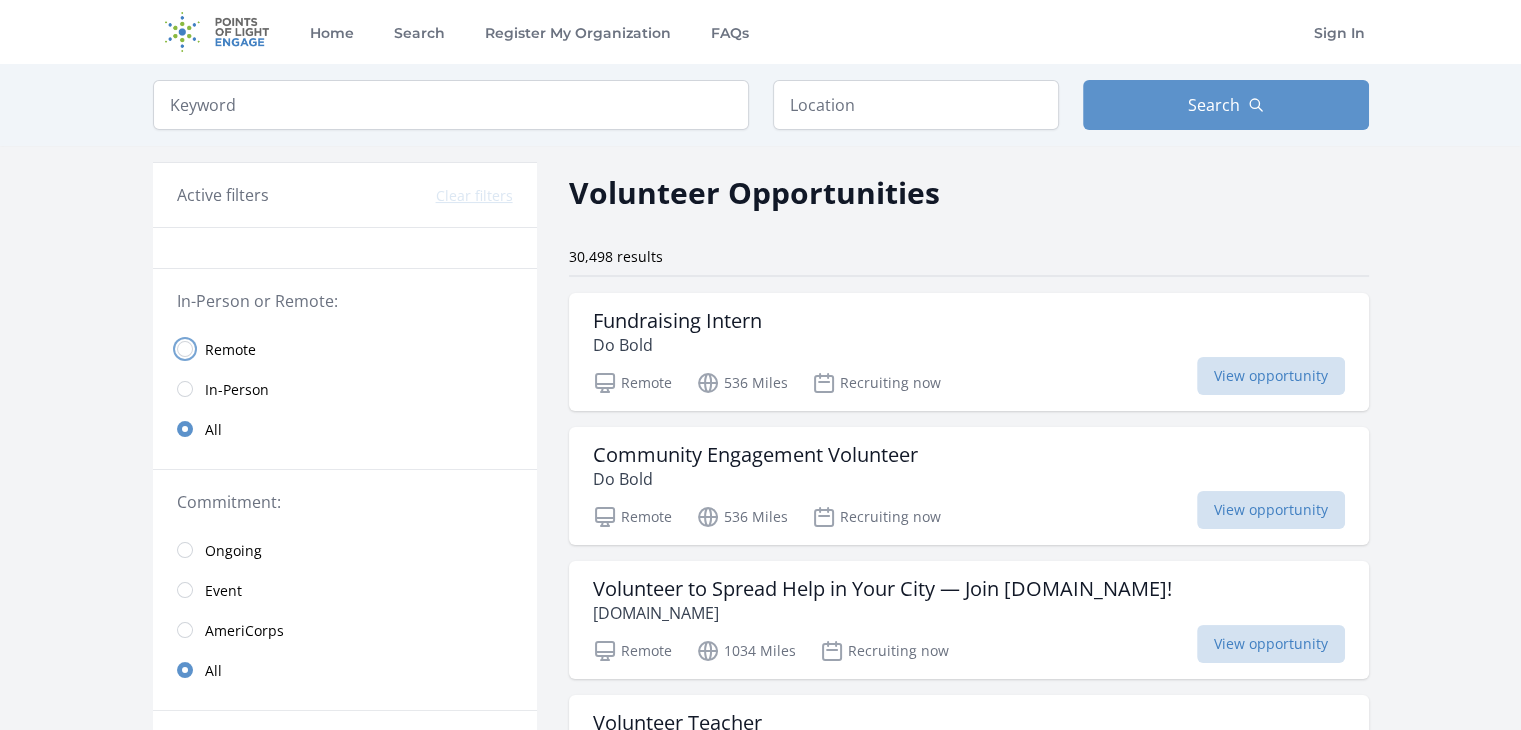 click at bounding box center (185, 349) 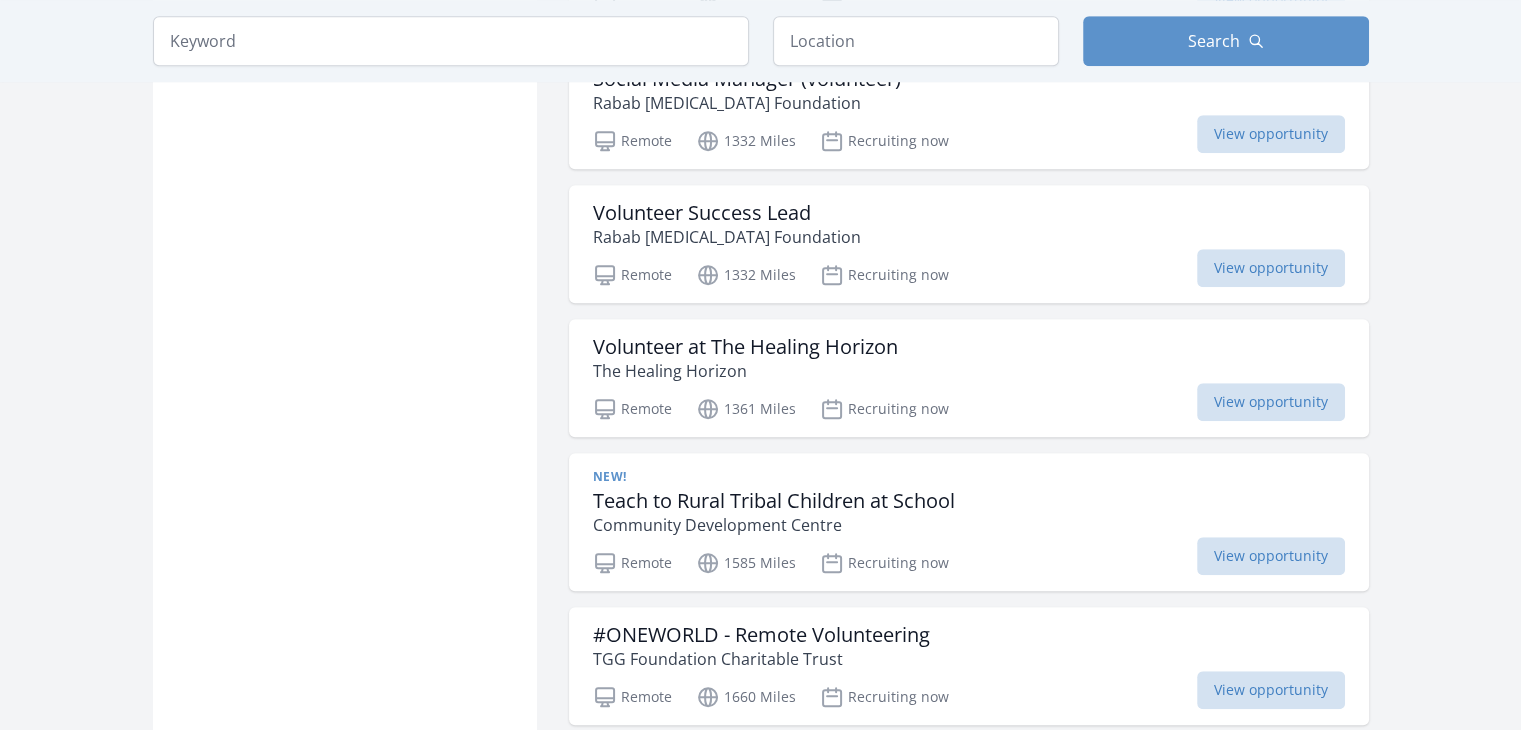 scroll, scrollTop: 1475, scrollLeft: 0, axis: vertical 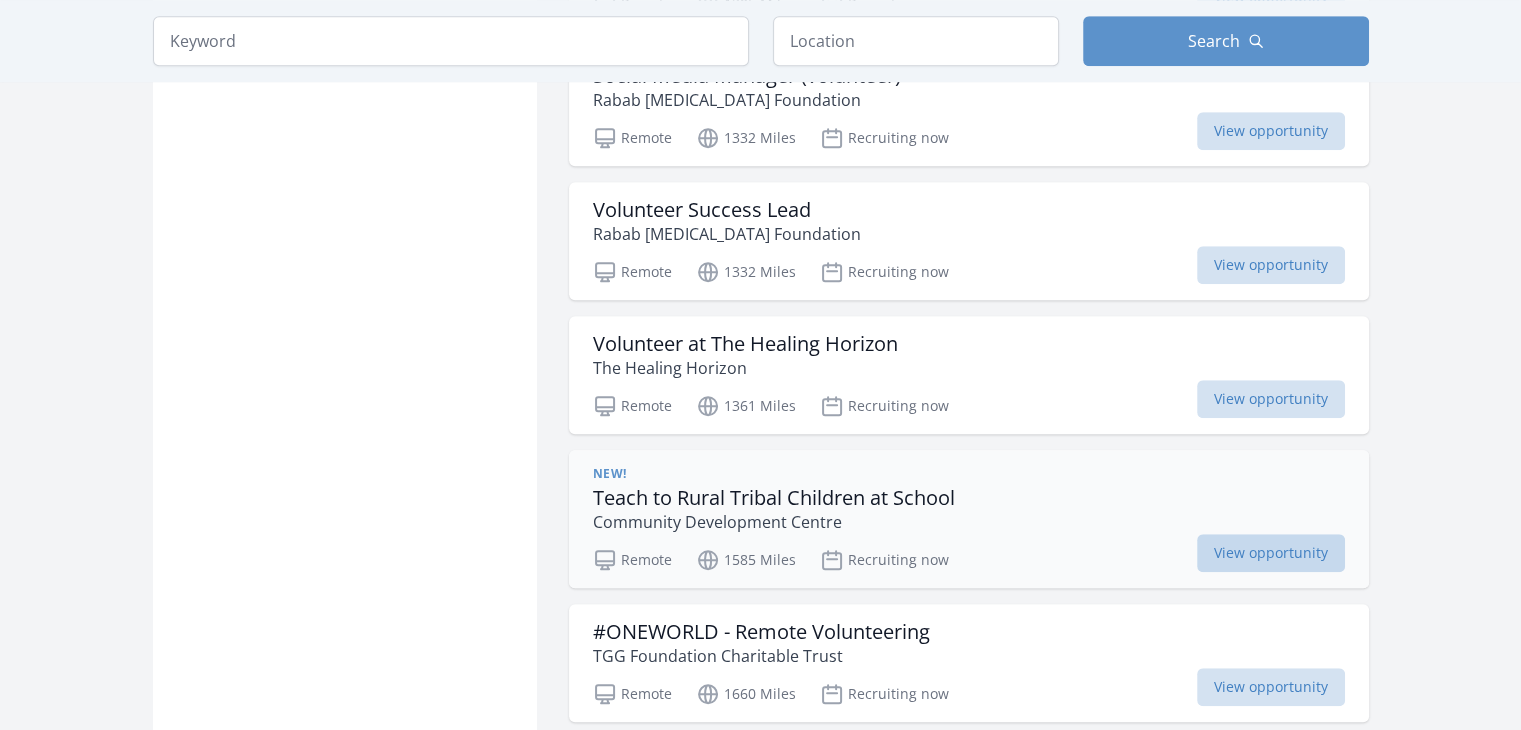 click on "View opportunity" at bounding box center [1271, 553] 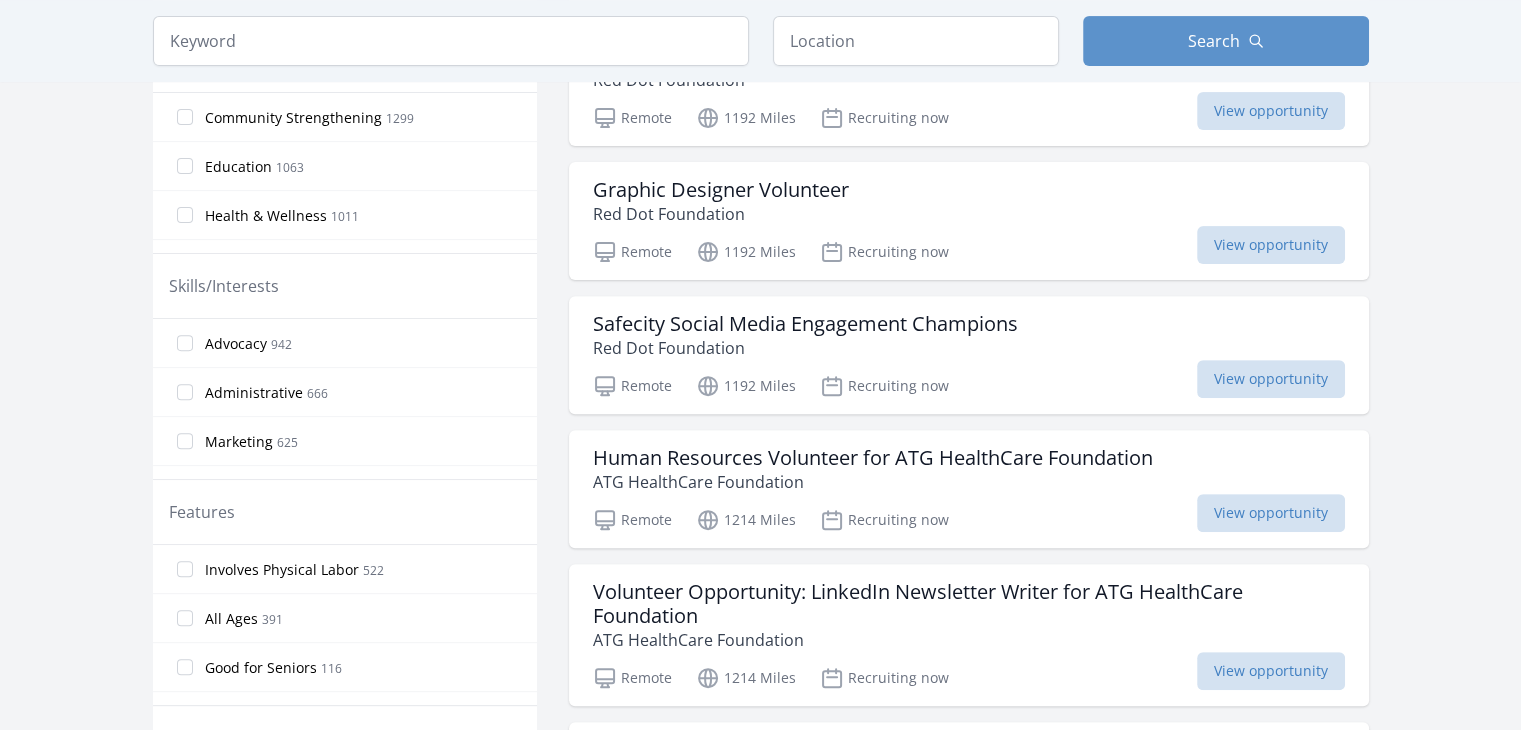 scroll, scrollTop: 611, scrollLeft: 0, axis: vertical 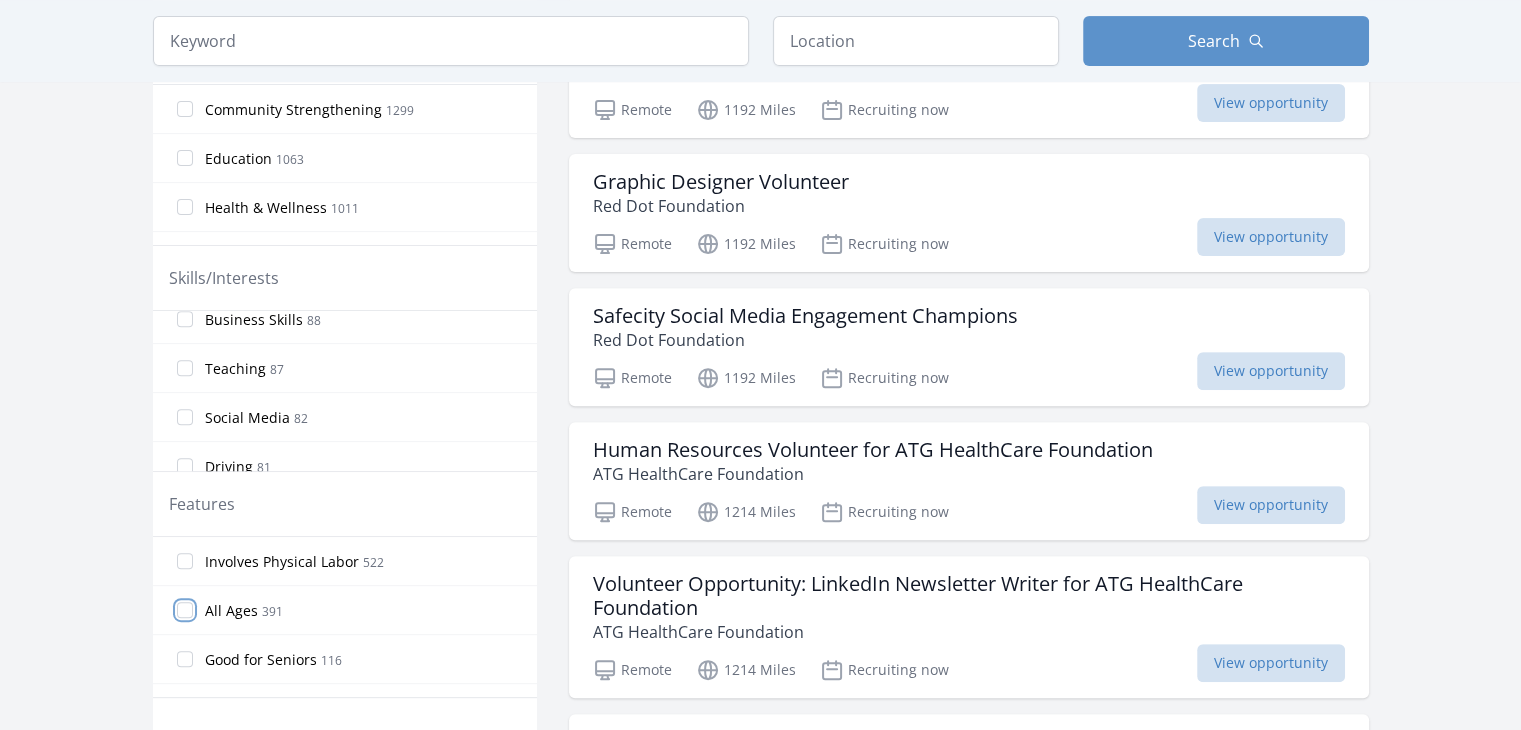 click on "All Ages   391" at bounding box center [185, 610] 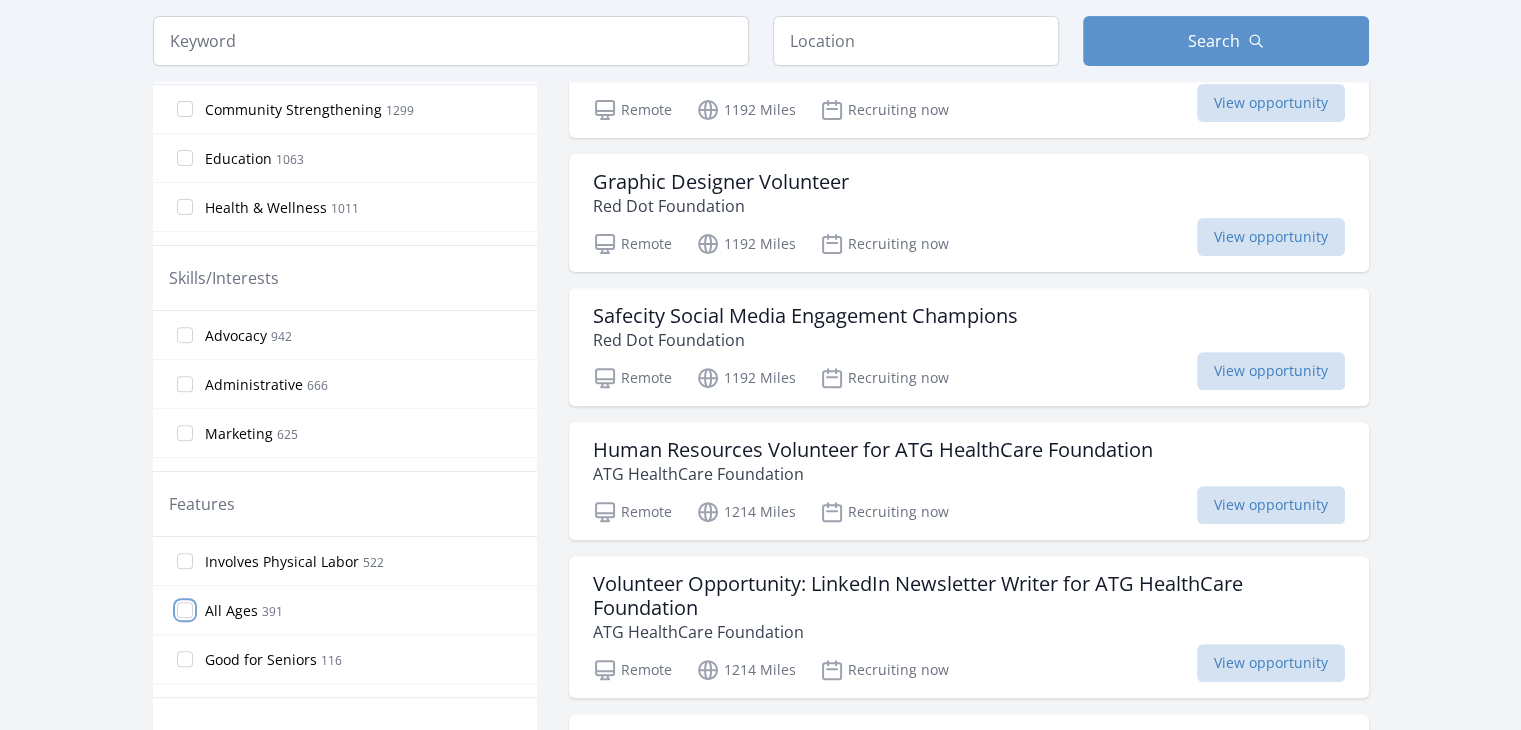 click on "All Ages   391" at bounding box center [185, 610] 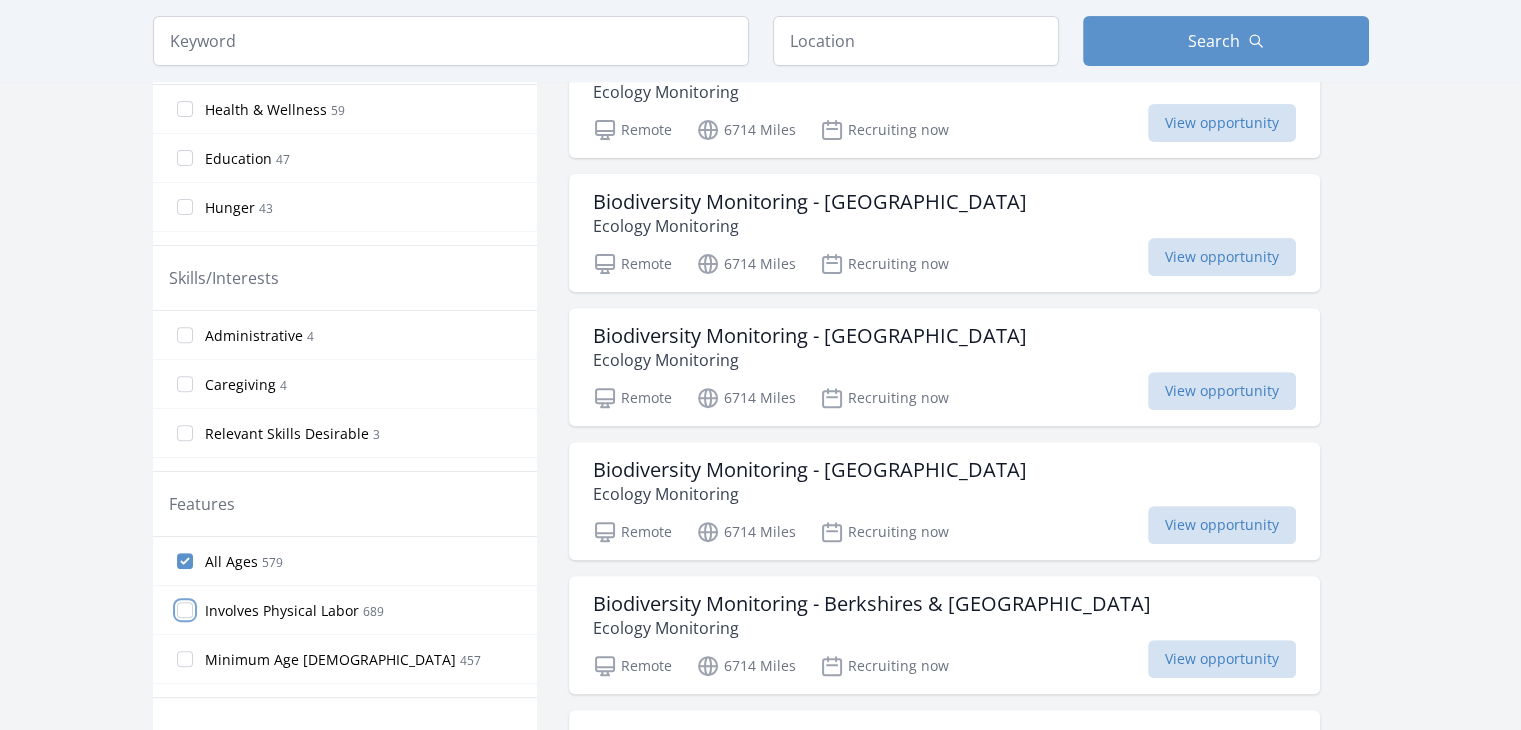 click on "Involves Physical Labor   689" at bounding box center [185, 610] 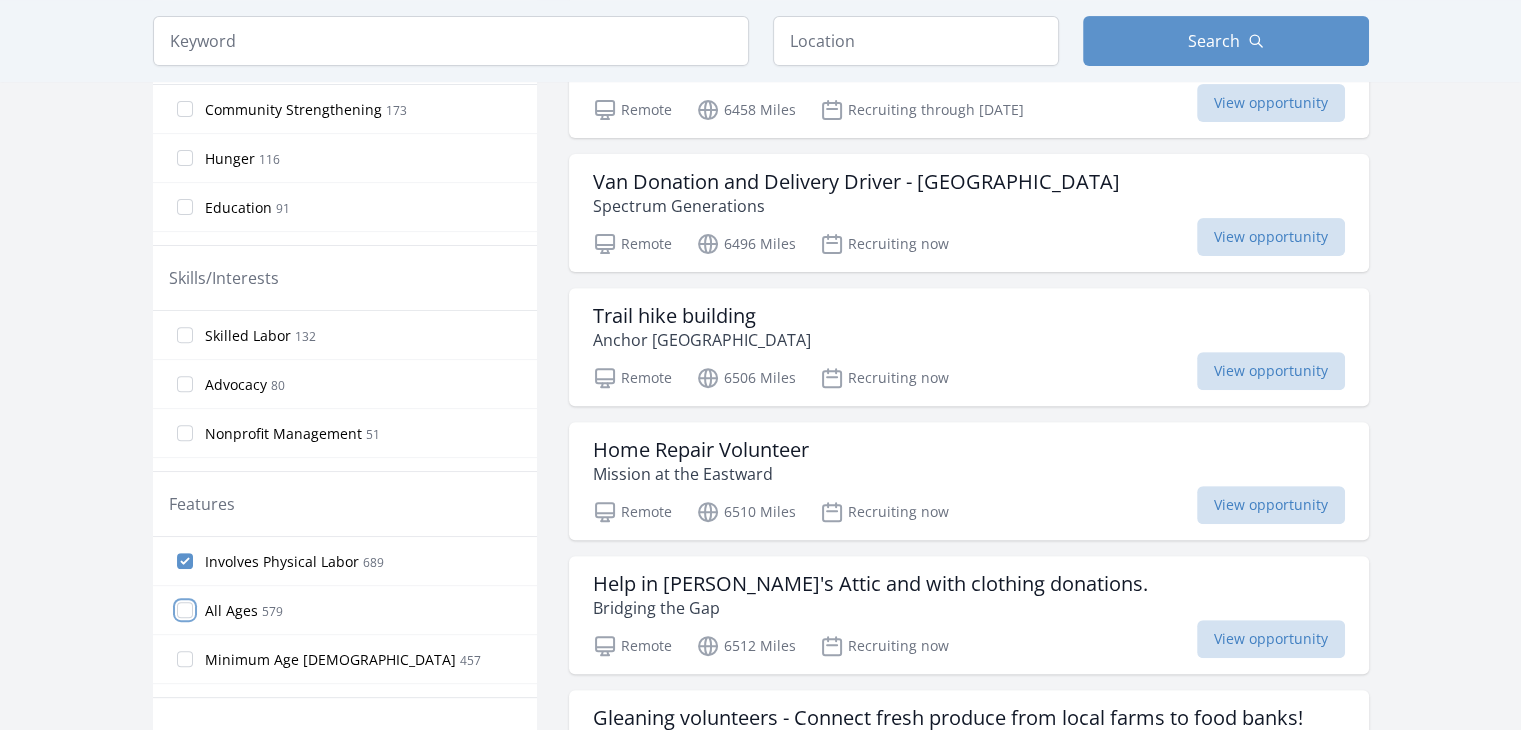 click on "All Ages   579" at bounding box center [185, 610] 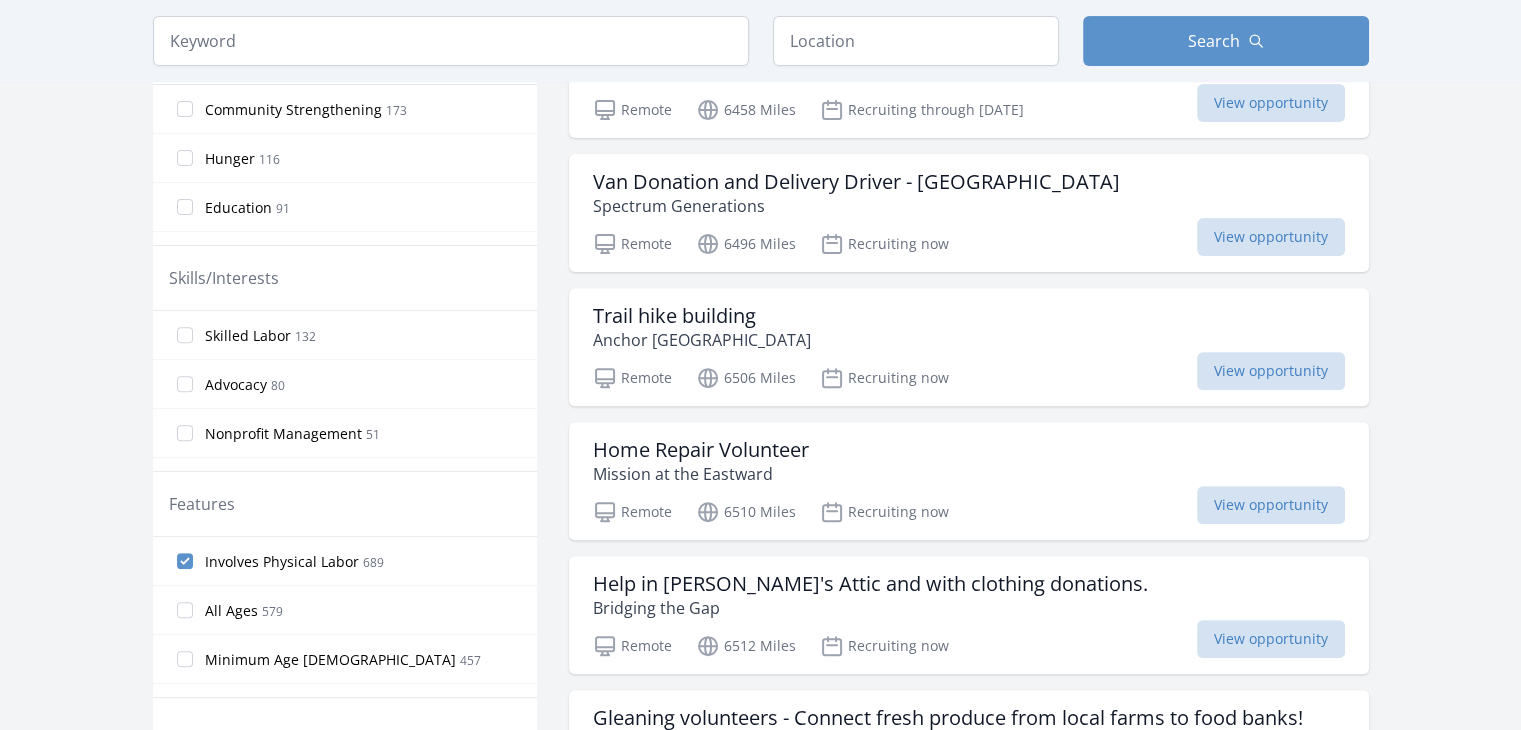 click on "Minimum Age 18   457" at bounding box center [345, 659] 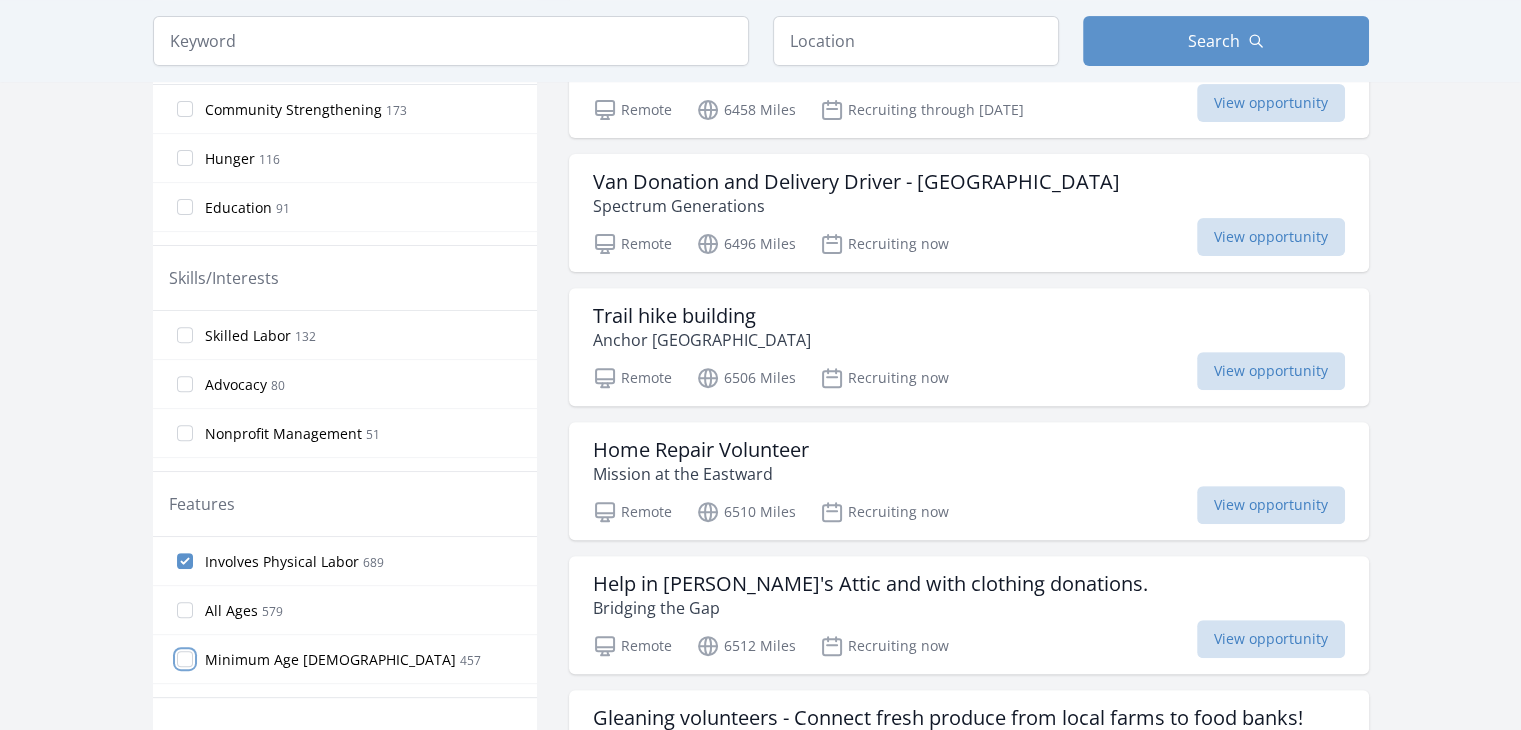 click on "Minimum Age 18   457" at bounding box center (185, 659) 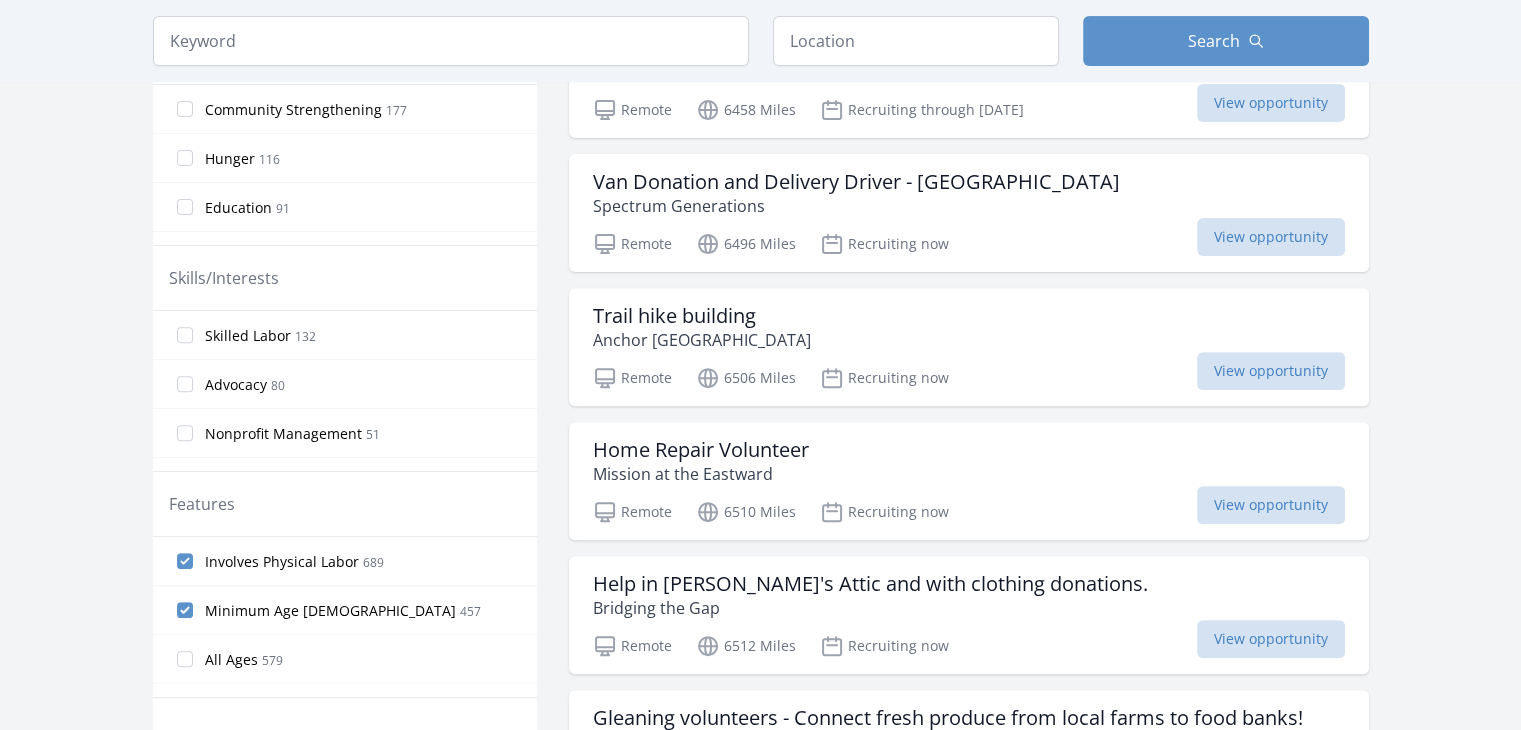 click on "Involves Physical Labor   689" at bounding box center [345, 561] 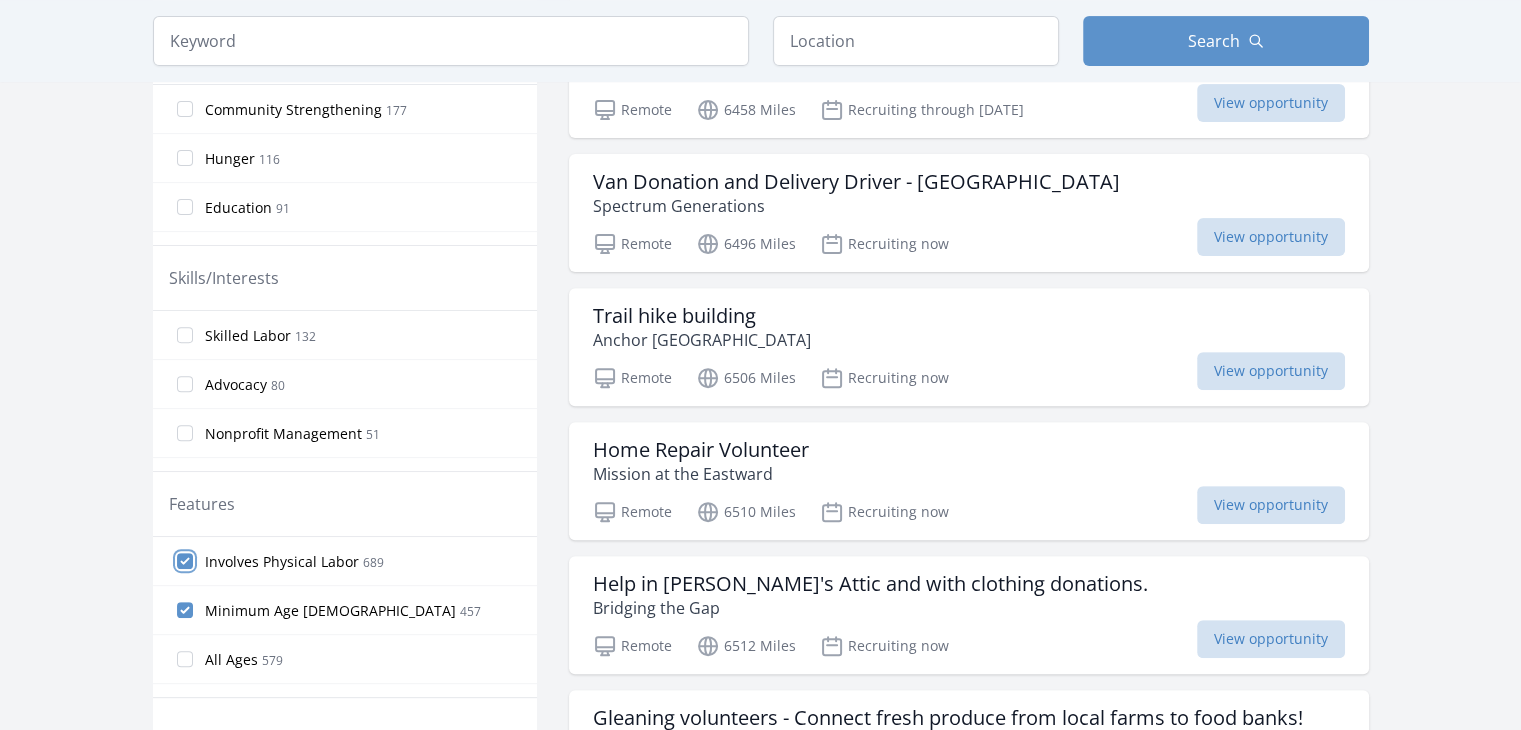 click on "Involves Physical Labor   689" at bounding box center (185, 561) 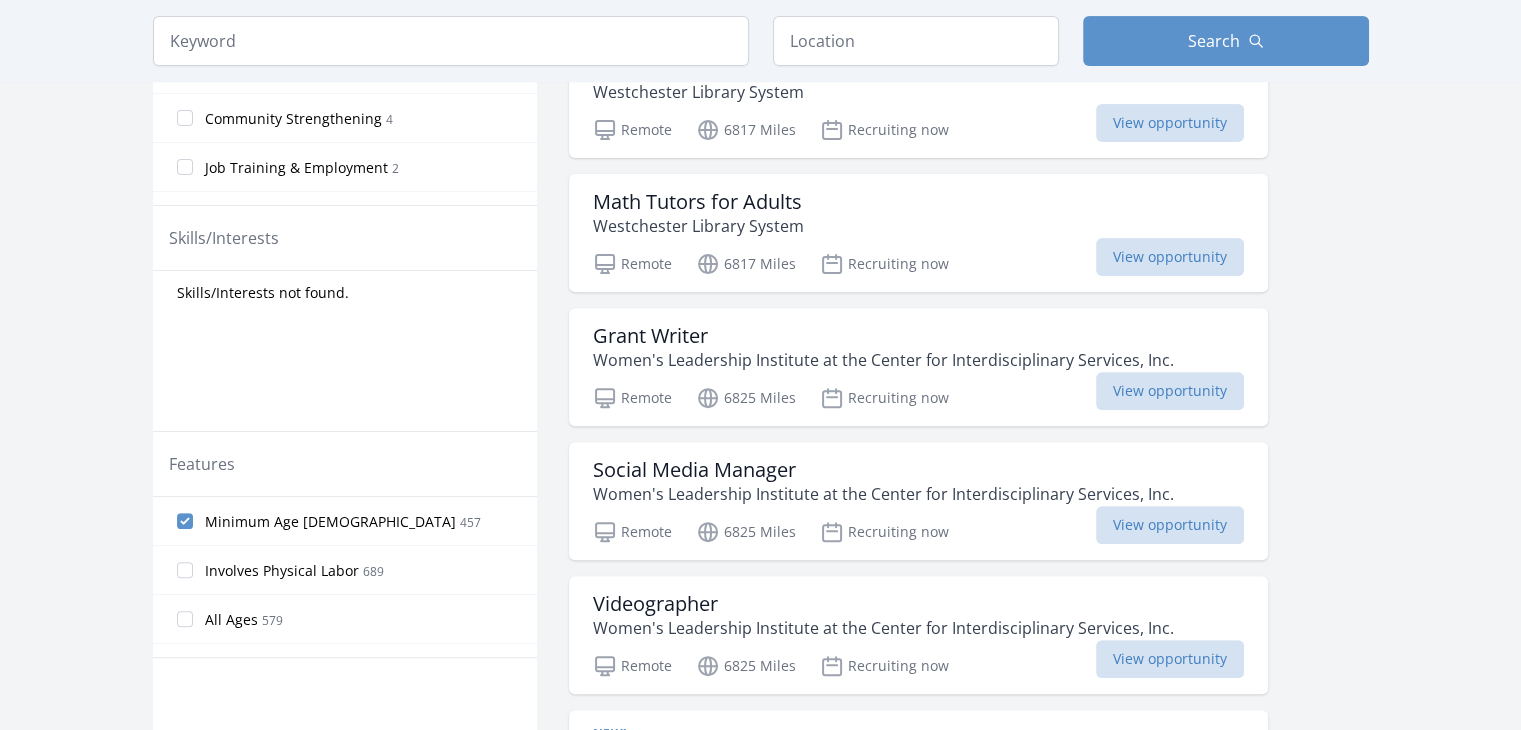 click on "All Ages   579" at bounding box center (345, 619) 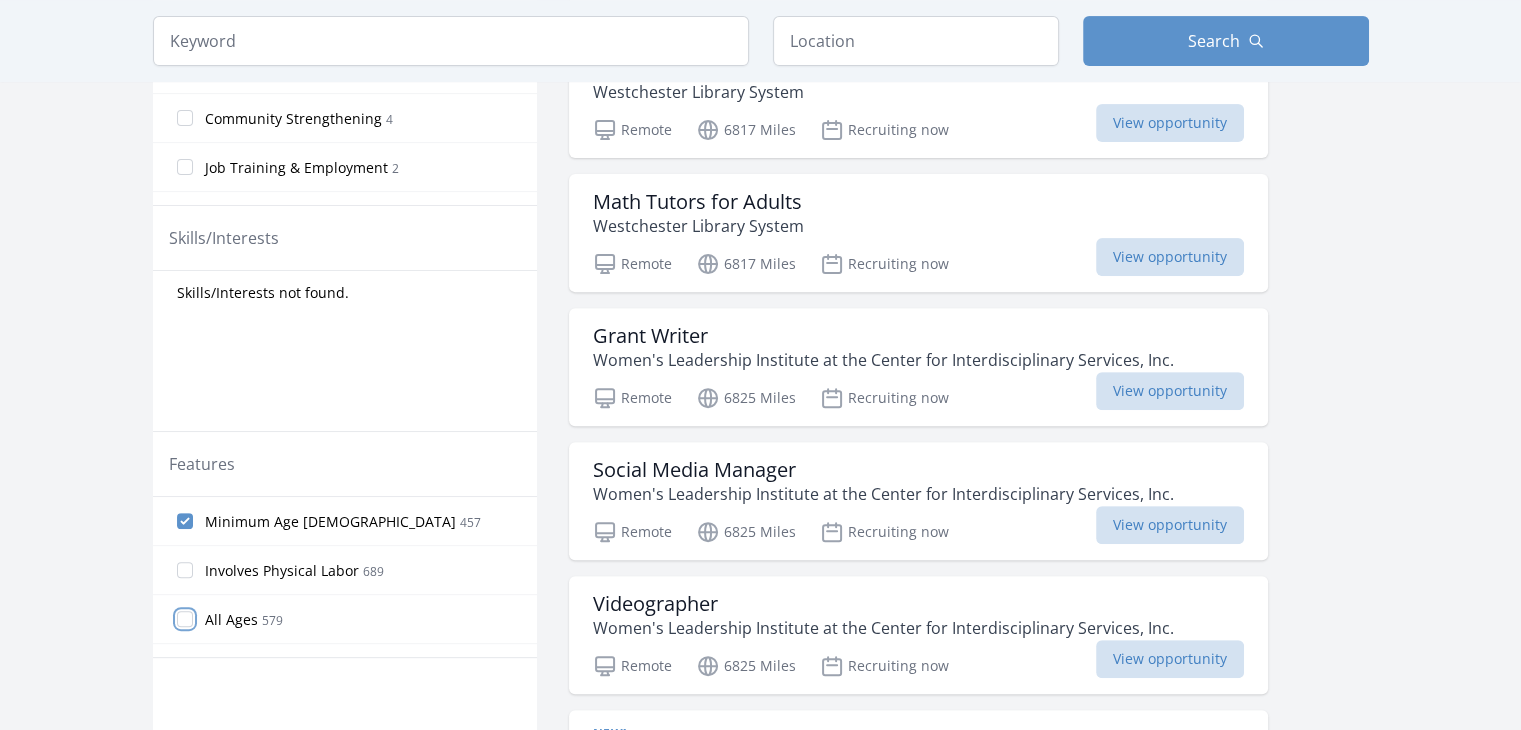 click on "All Ages   579" at bounding box center (185, 619) 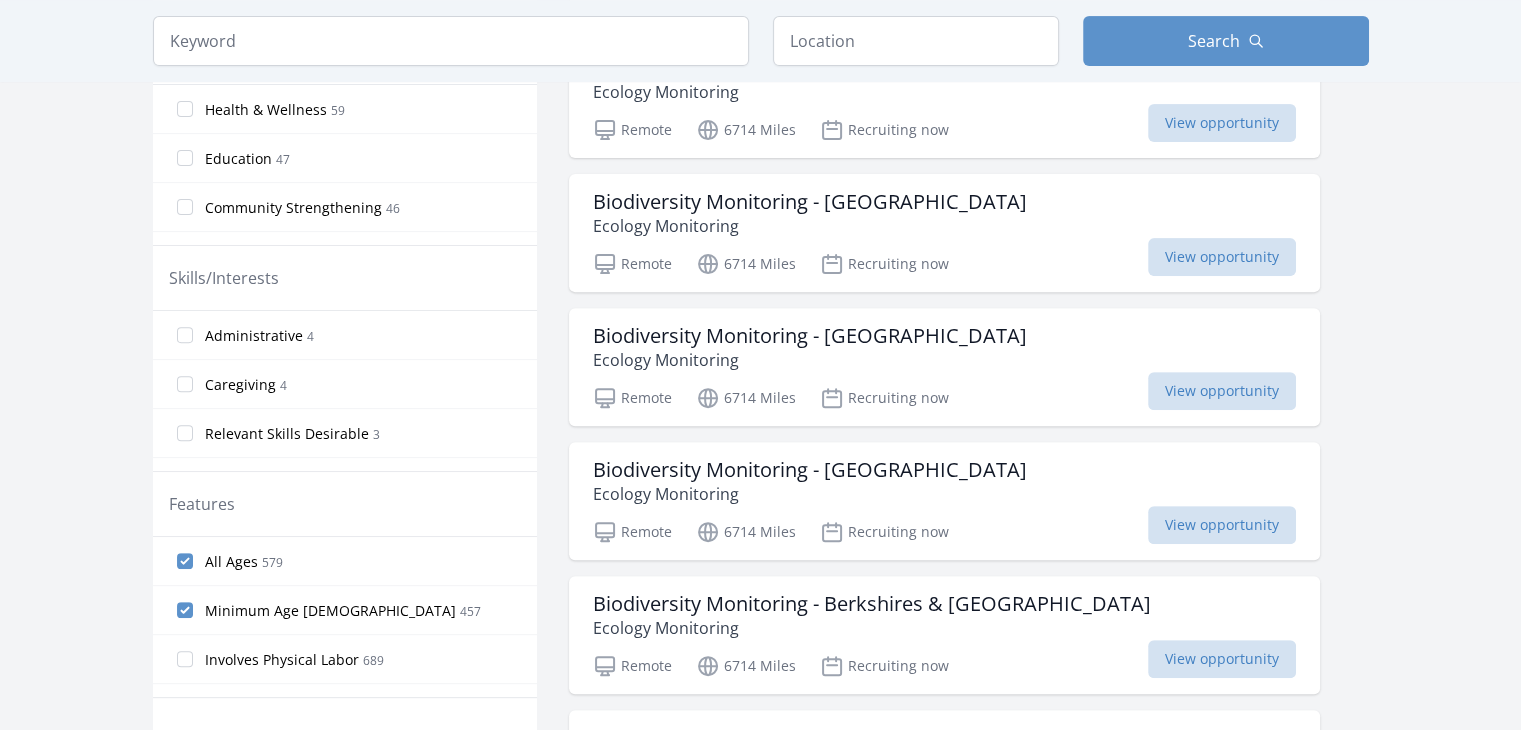 scroll, scrollTop: 715, scrollLeft: 0, axis: vertical 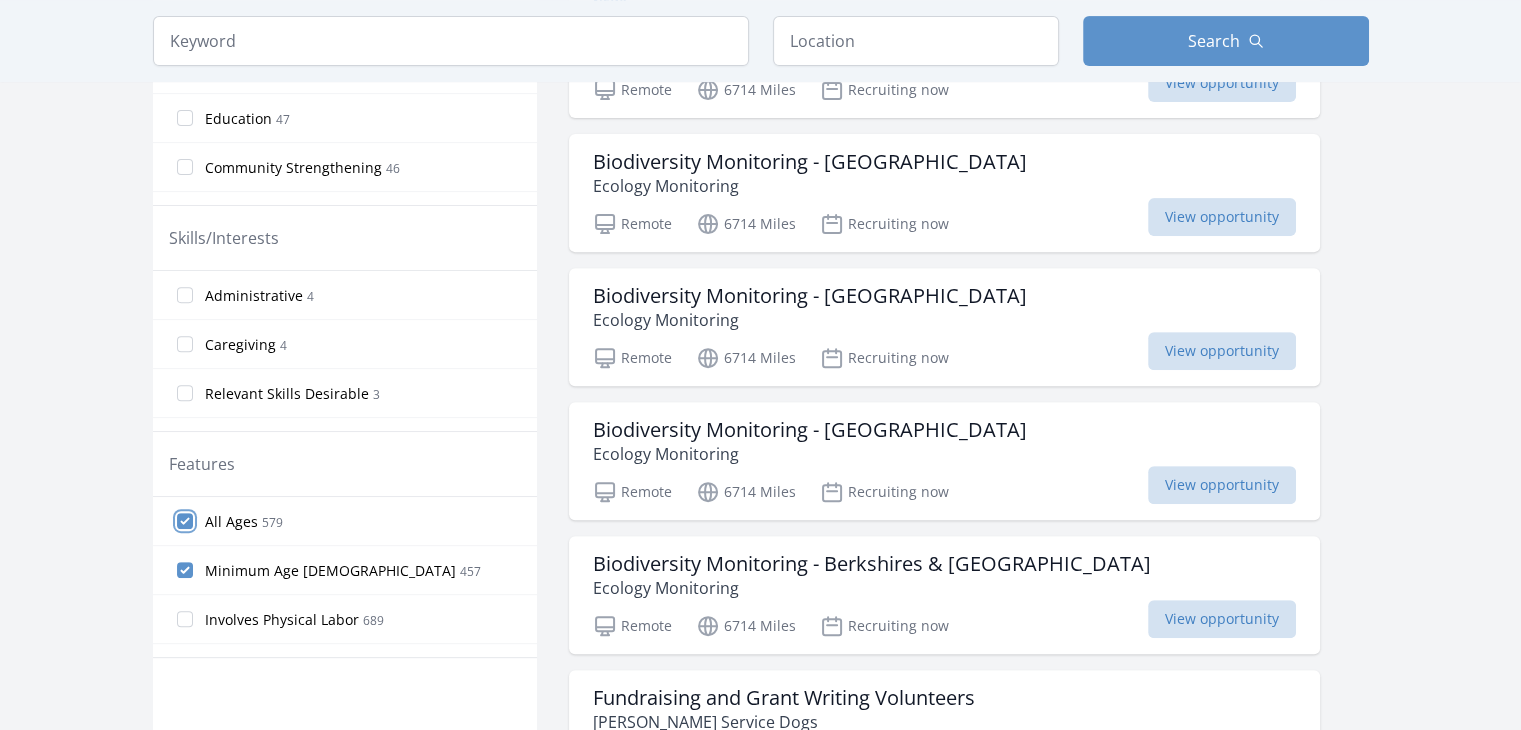 click on "All Ages   579" at bounding box center (185, 521) 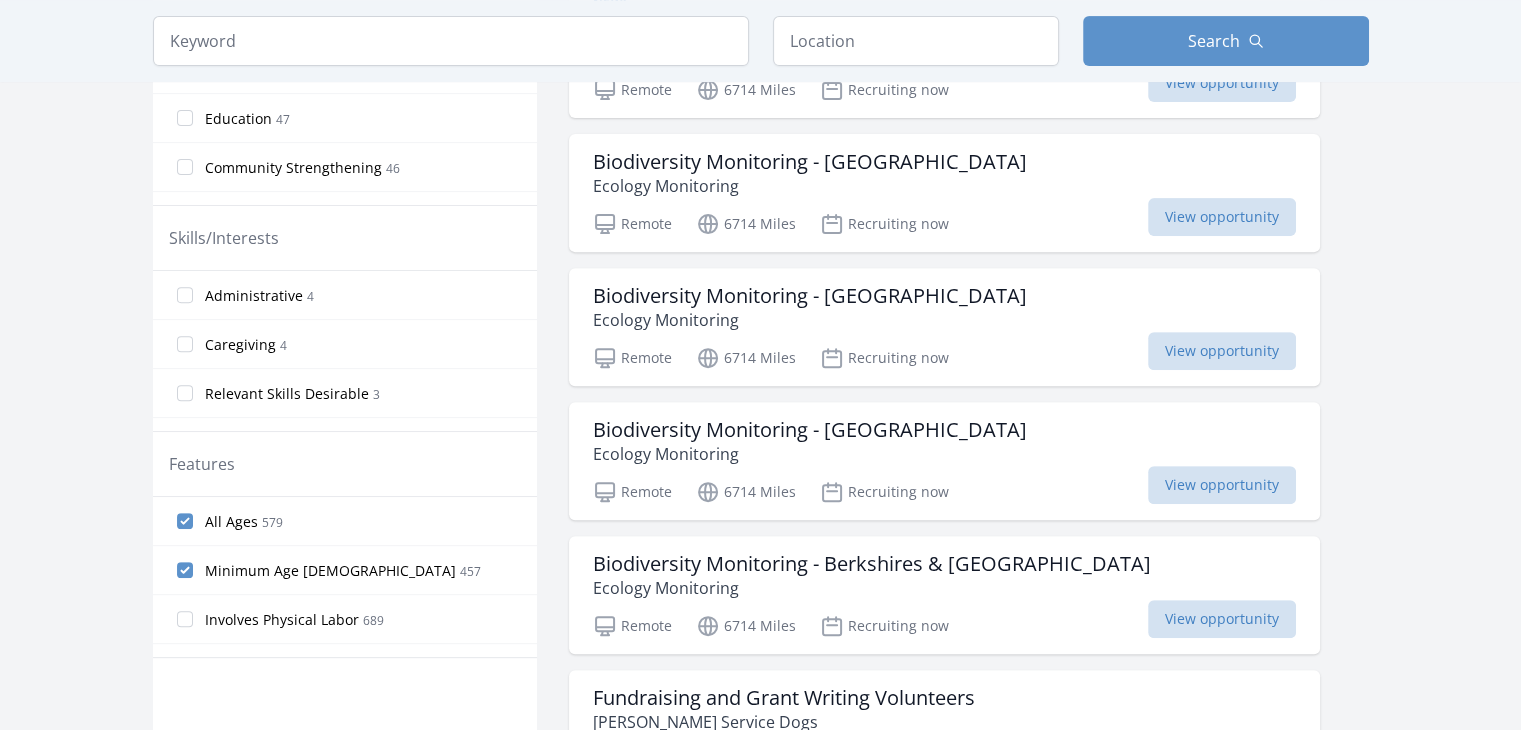 scroll, scrollTop: 675, scrollLeft: 0, axis: vertical 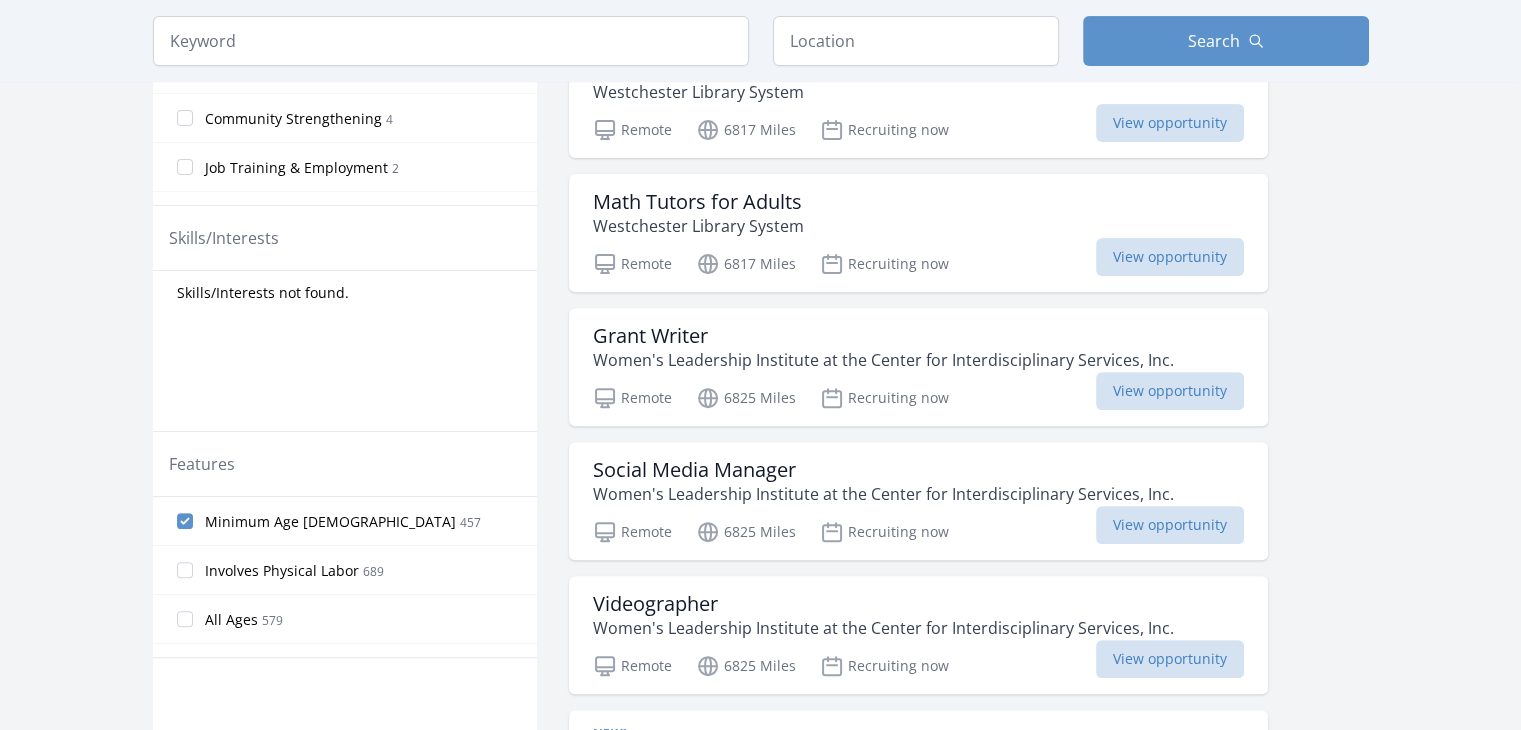 click on "All Ages   579" at bounding box center (345, 619) 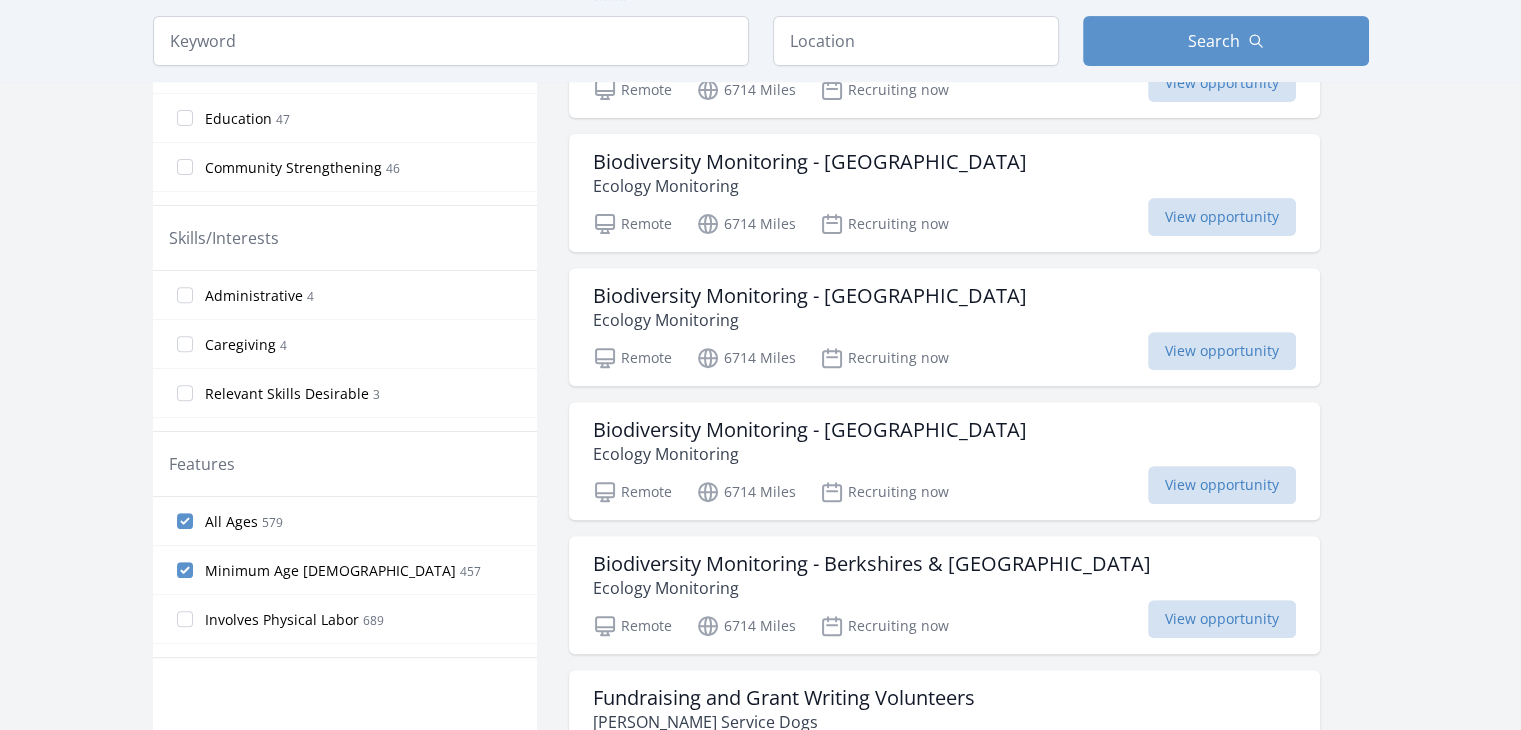 click on "Minimum Age 18   457" at bounding box center [345, 570] 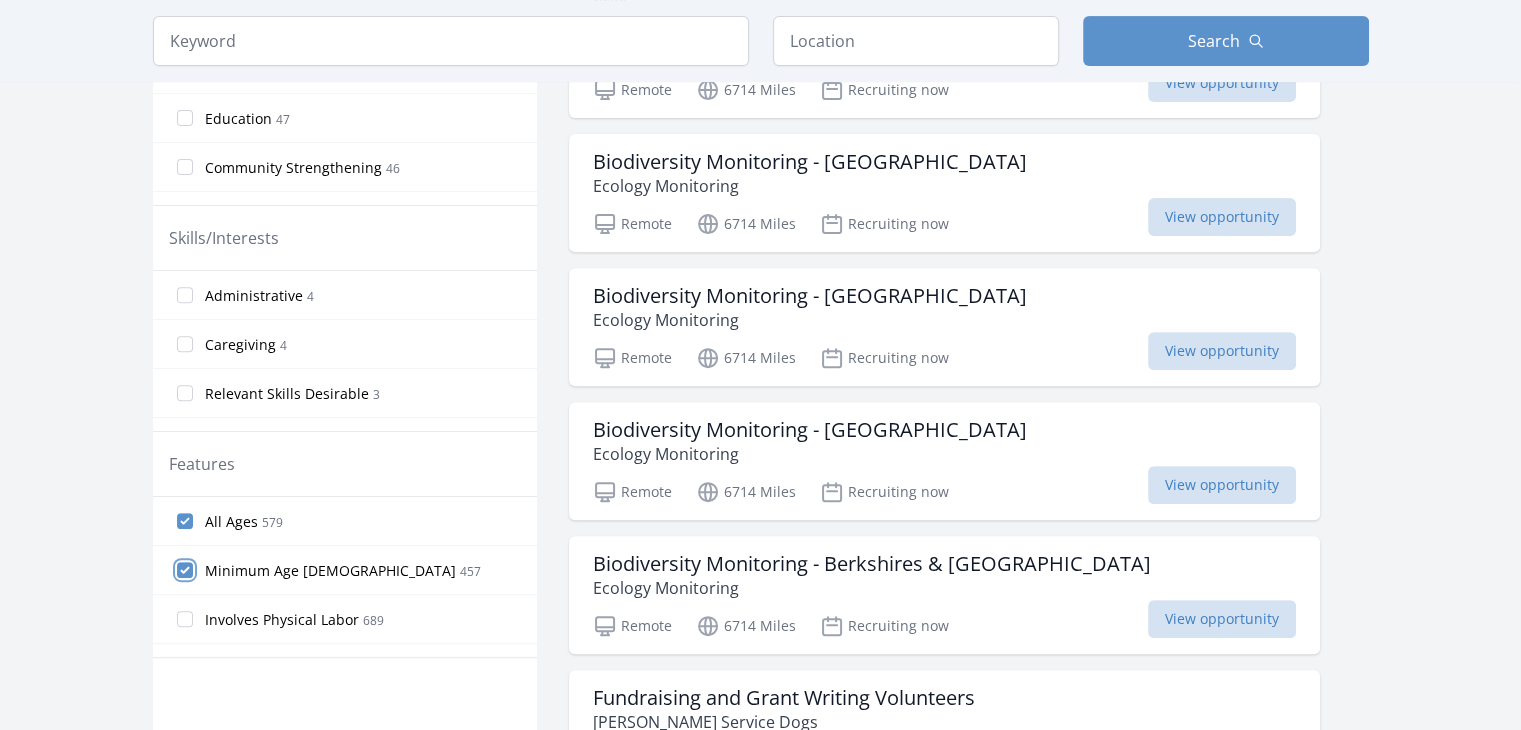 click on "Minimum Age 18   457" at bounding box center [185, 570] 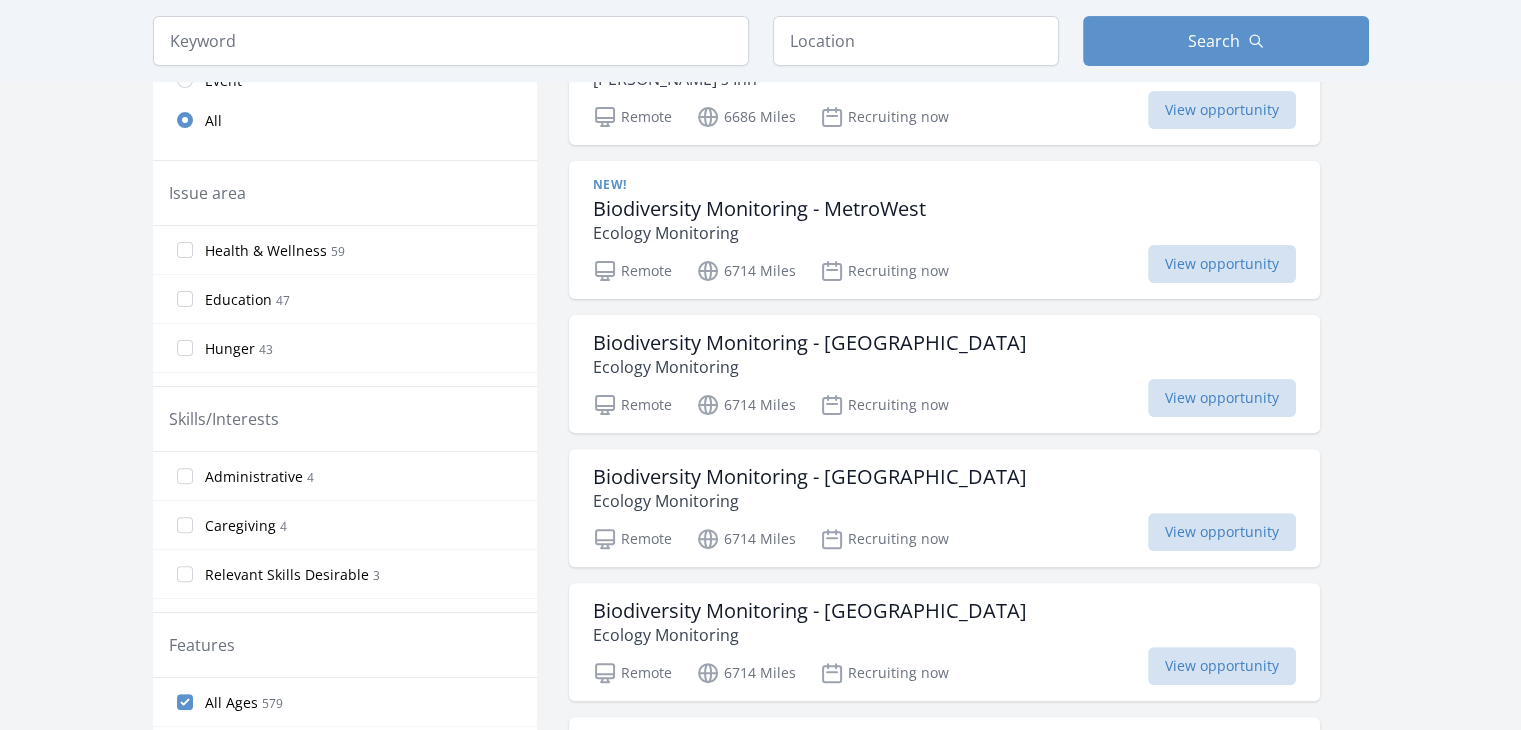 click on "Skills/Interests   Administrative   4   Caregiving   4   Relevant Skills Desirable   3   Marketing   2   Accounting   1   Business Skills   1   Legal   1   Mentoring   1" at bounding box center (345, 500) 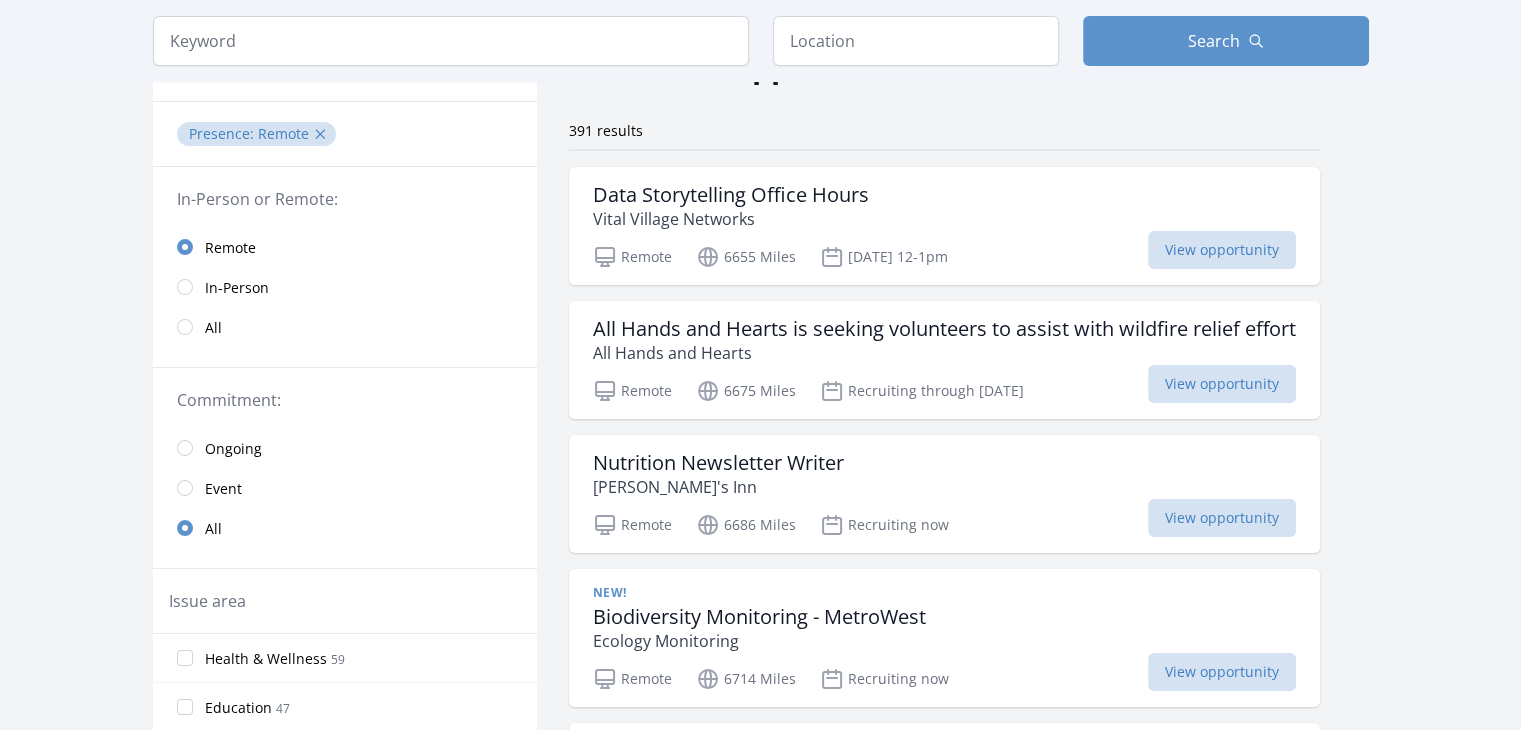 scroll, scrollTop: 9, scrollLeft: 0, axis: vertical 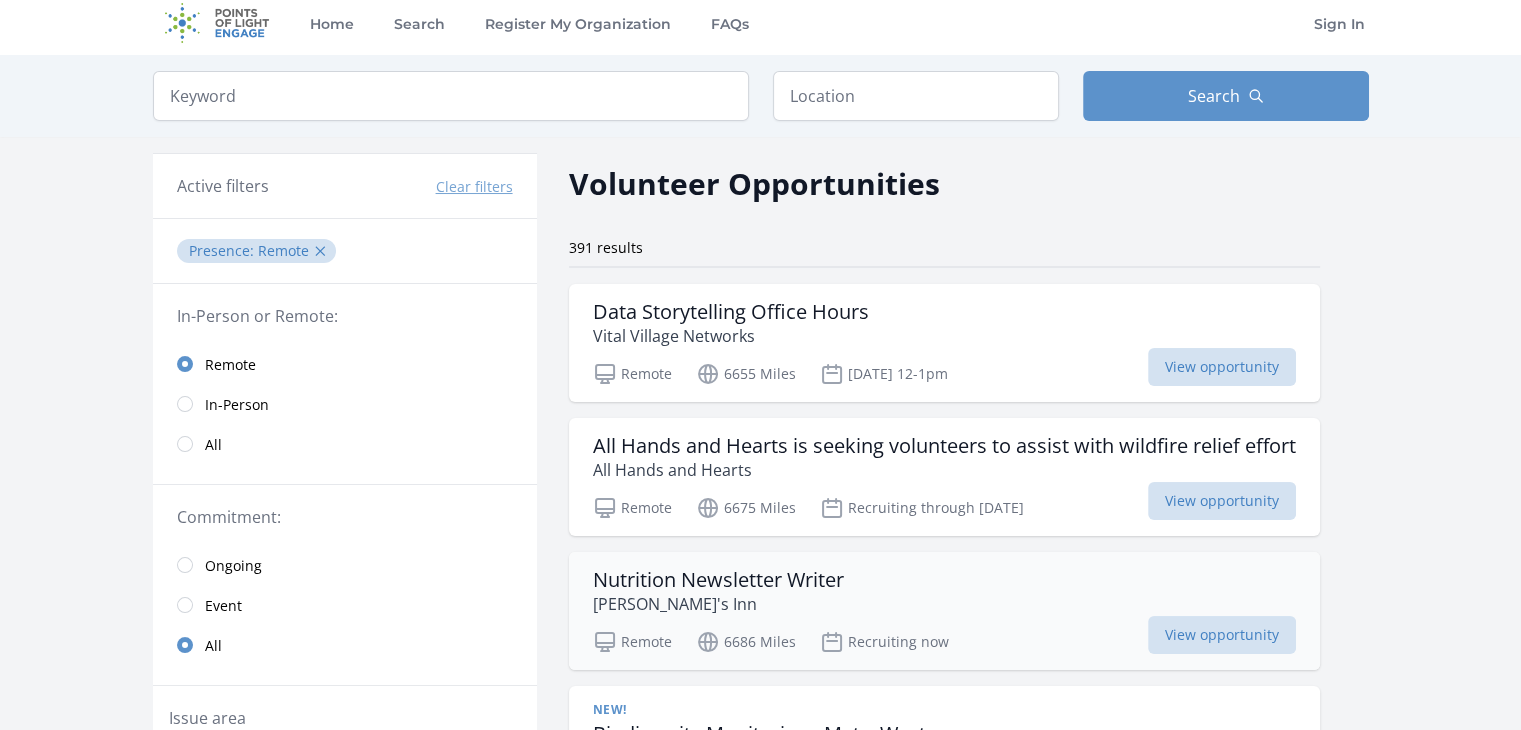 click on "Nutrition Newsletter Writer
Jeremiah's Inn" at bounding box center [944, 592] 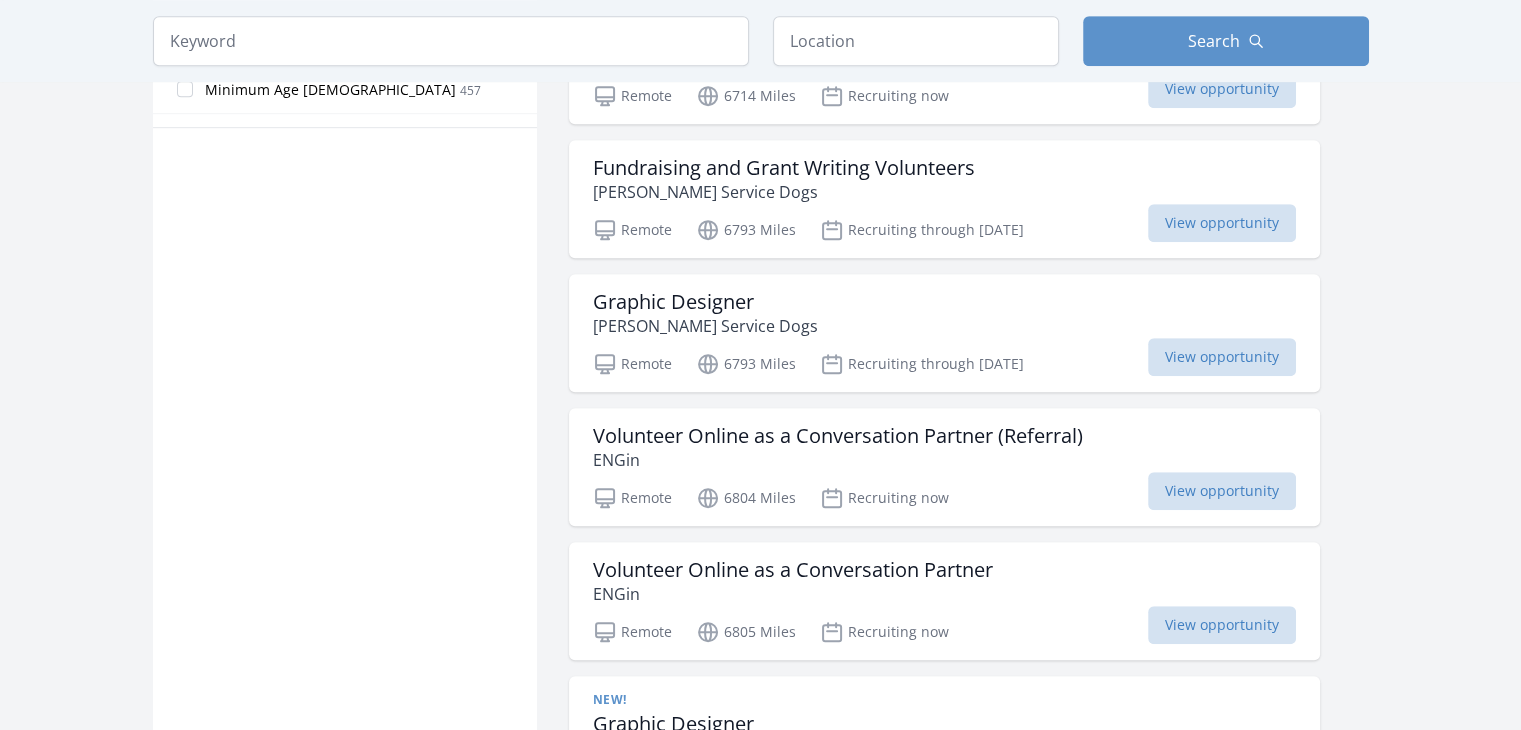scroll, scrollTop: 1268, scrollLeft: 0, axis: vertical 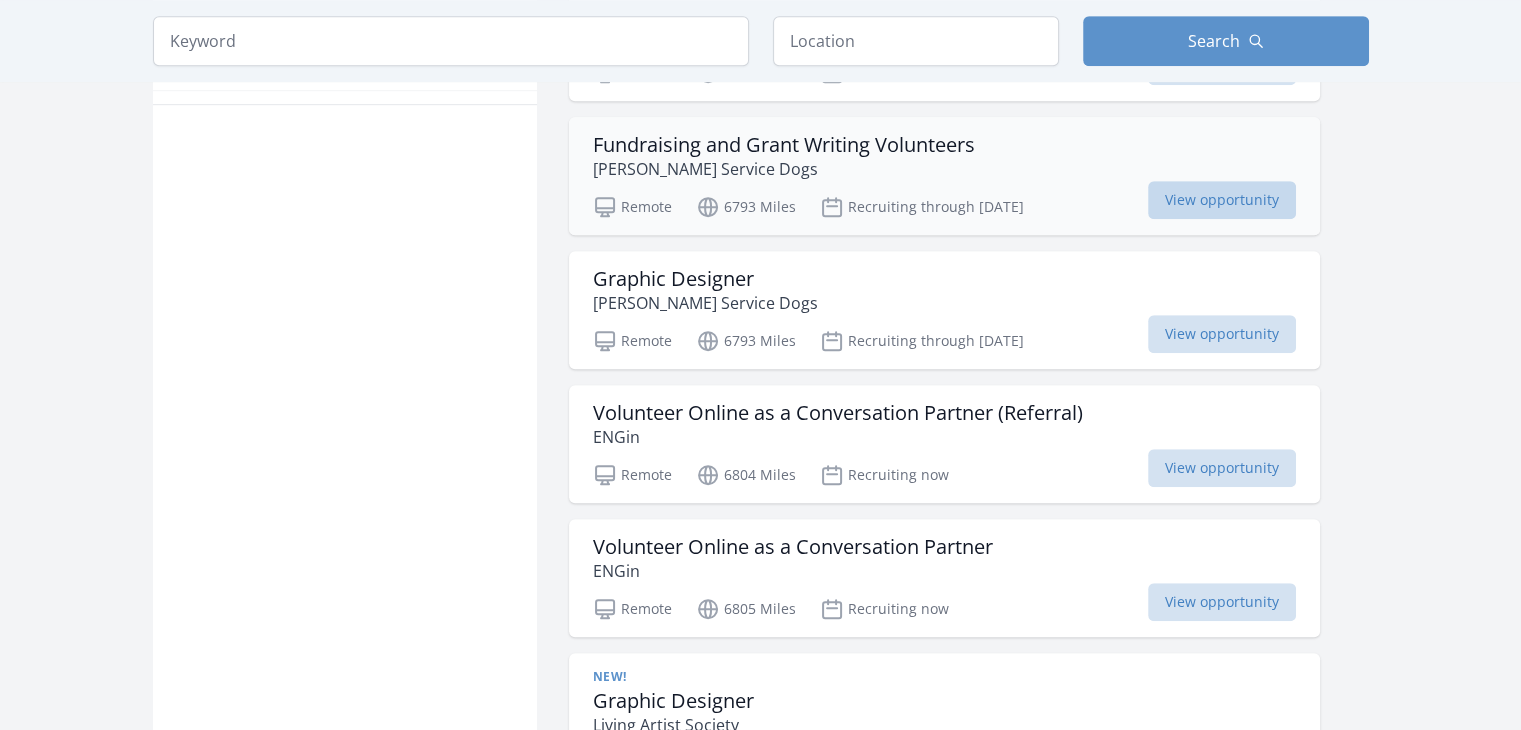 click on "View opportunity" at bounding box center [1222, 200] 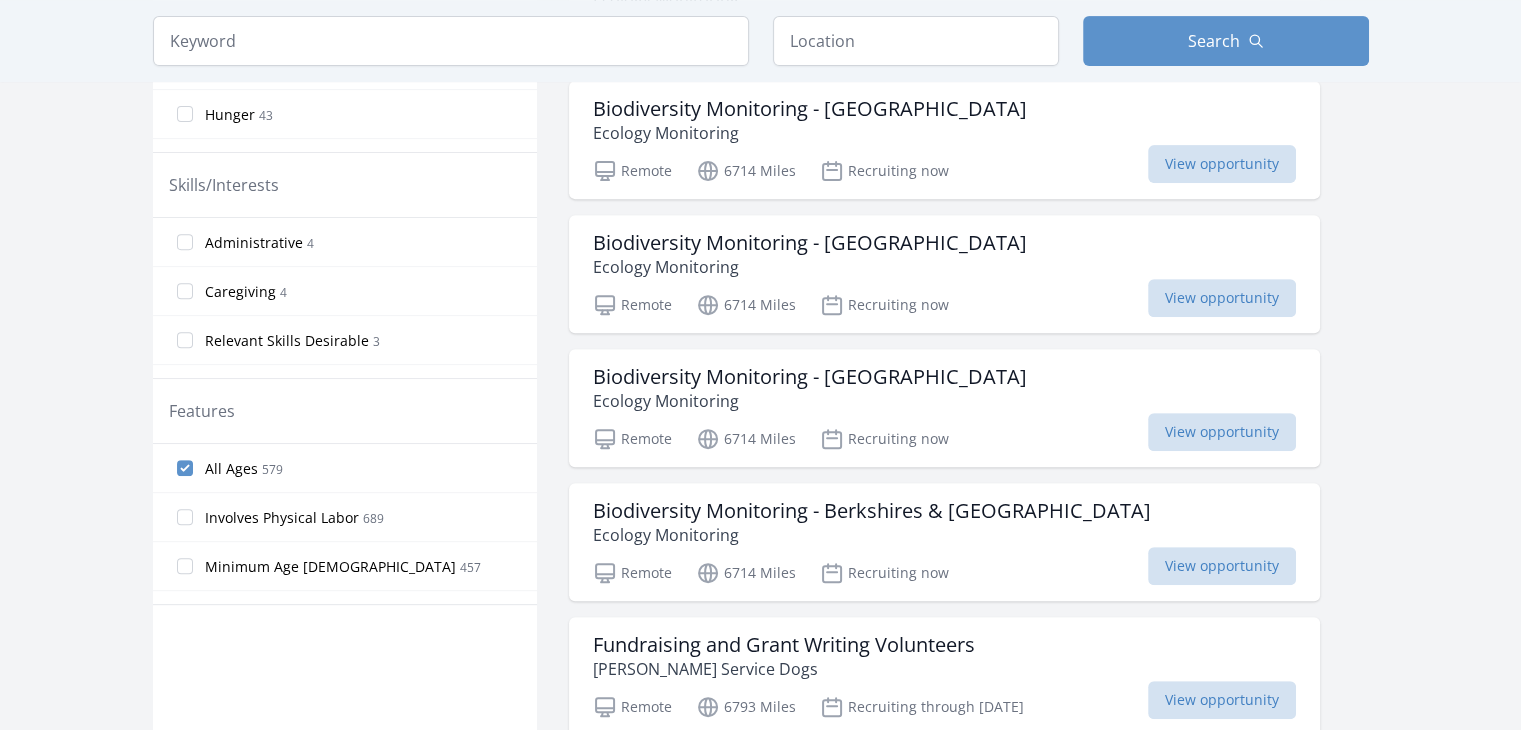 scroll, scrollTop: 751, scrollLeft: 0, axis: vertical 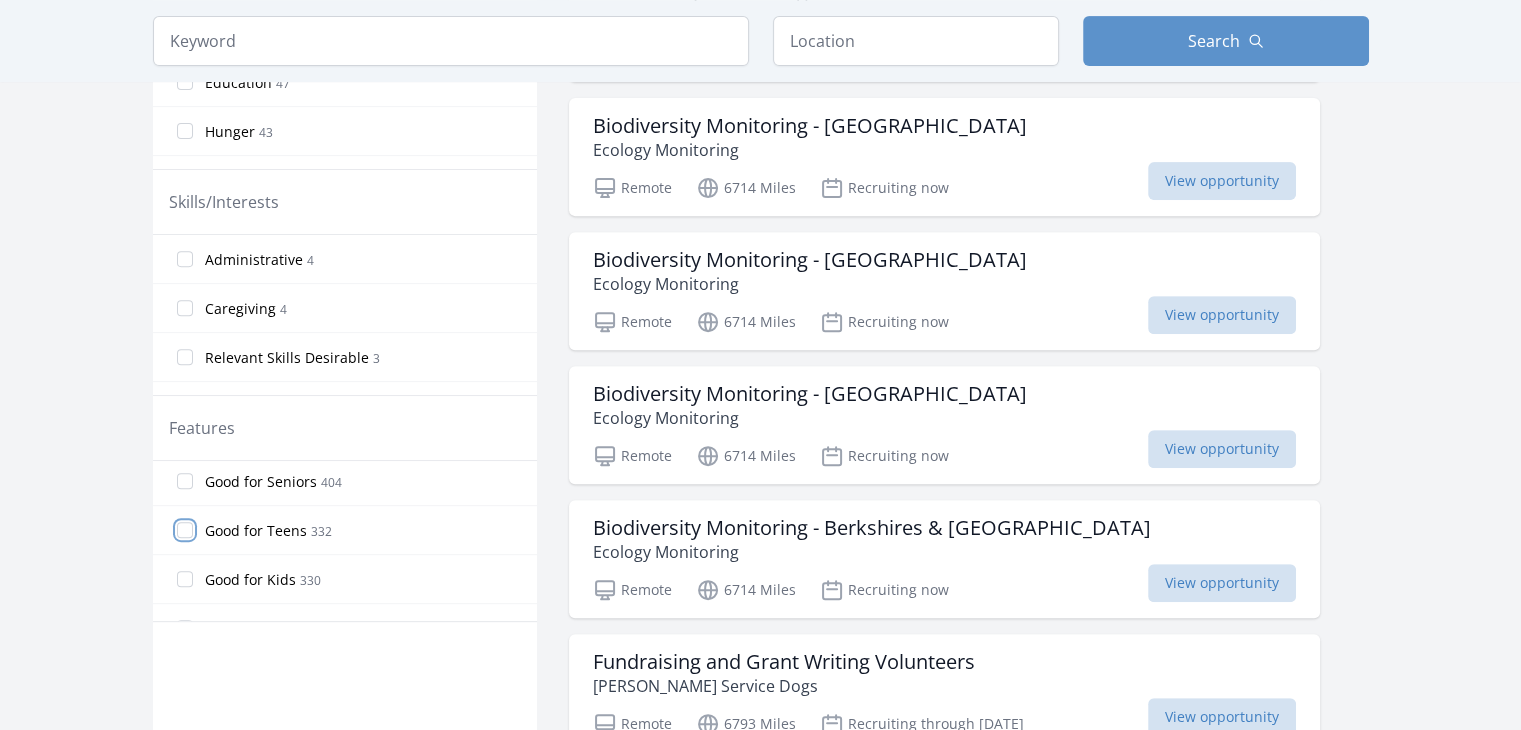 click on "Good for Teens   332" at bounding box center (185, 530) 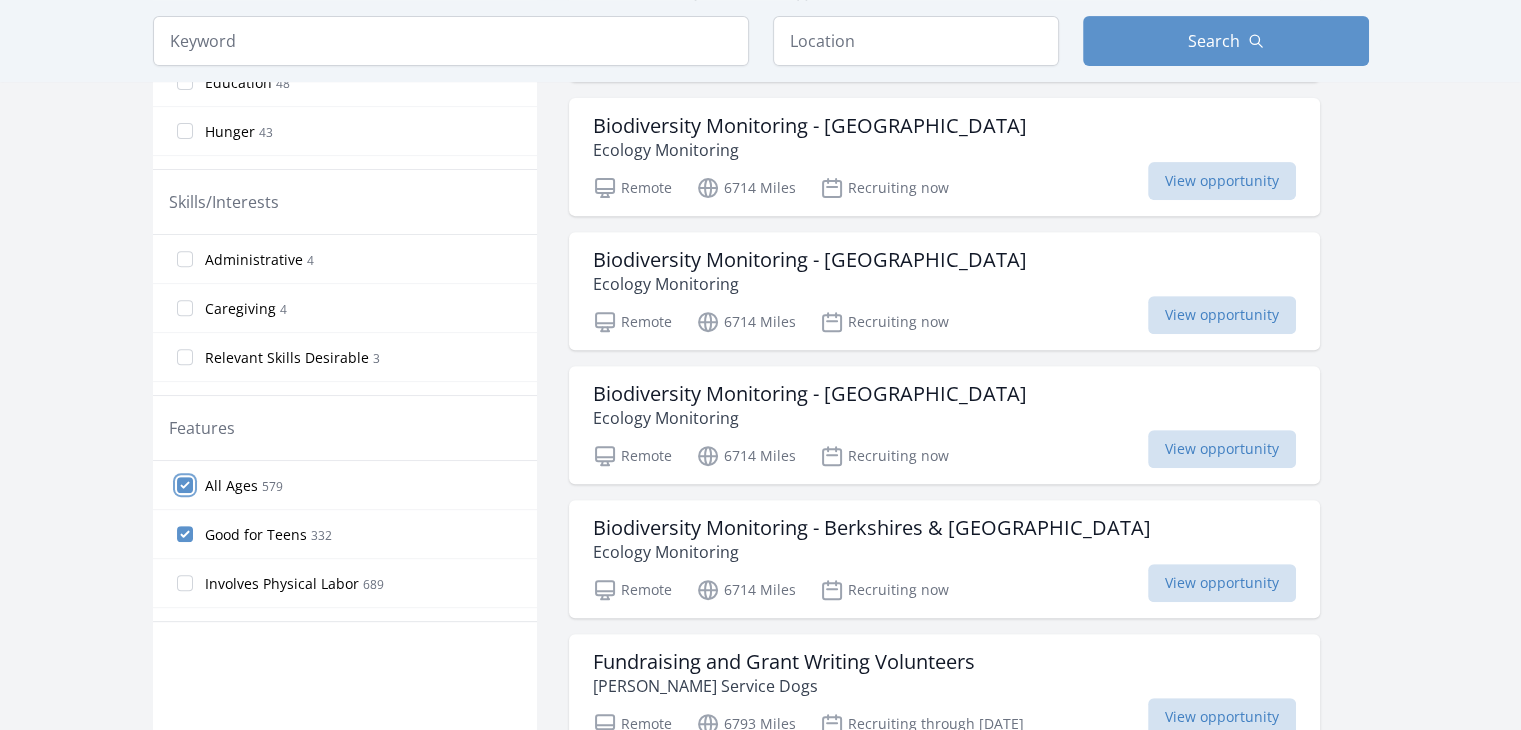 click on "All Ages   579" at bounding box center [185, 485] 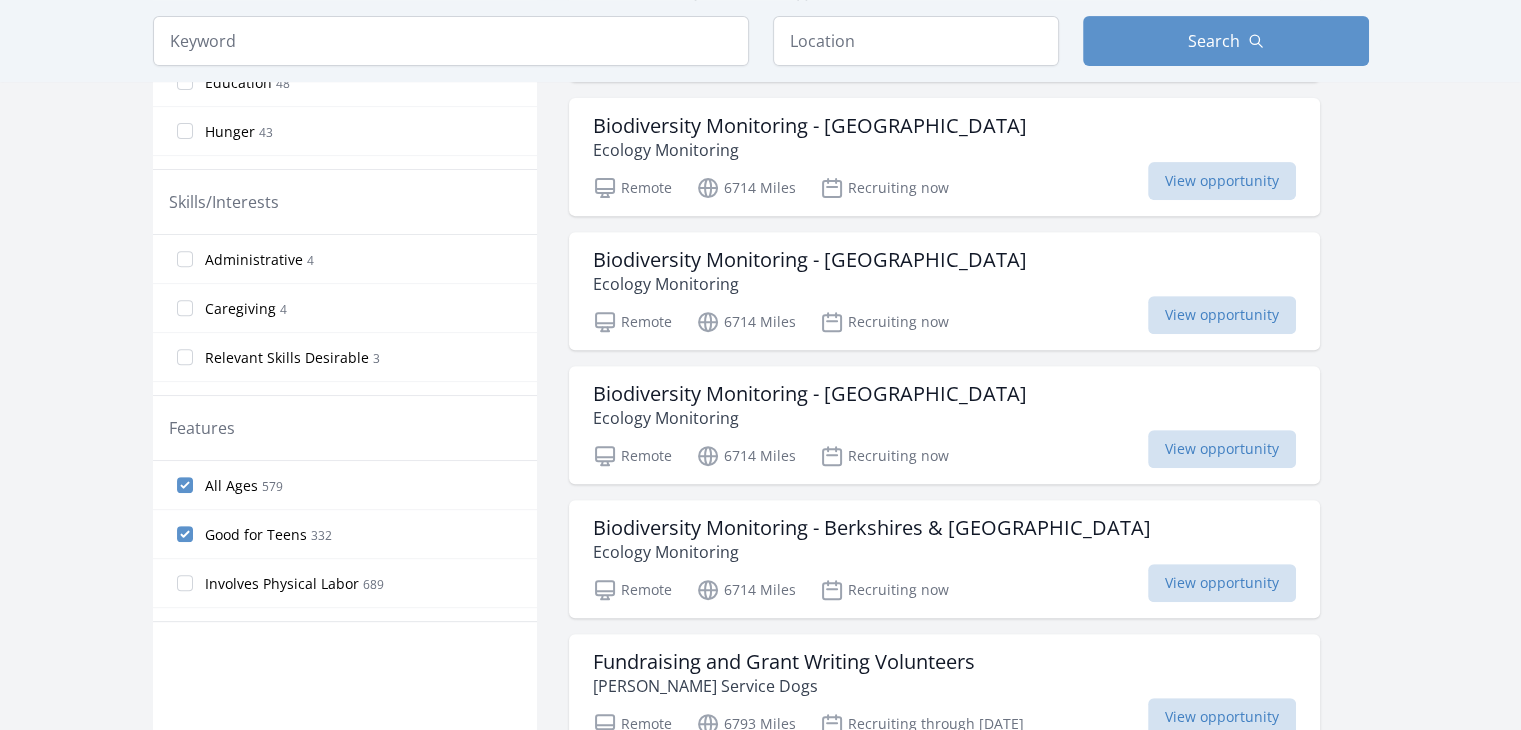scroll, scrollTop: 711, scrollLeft: 0, axis: vertical 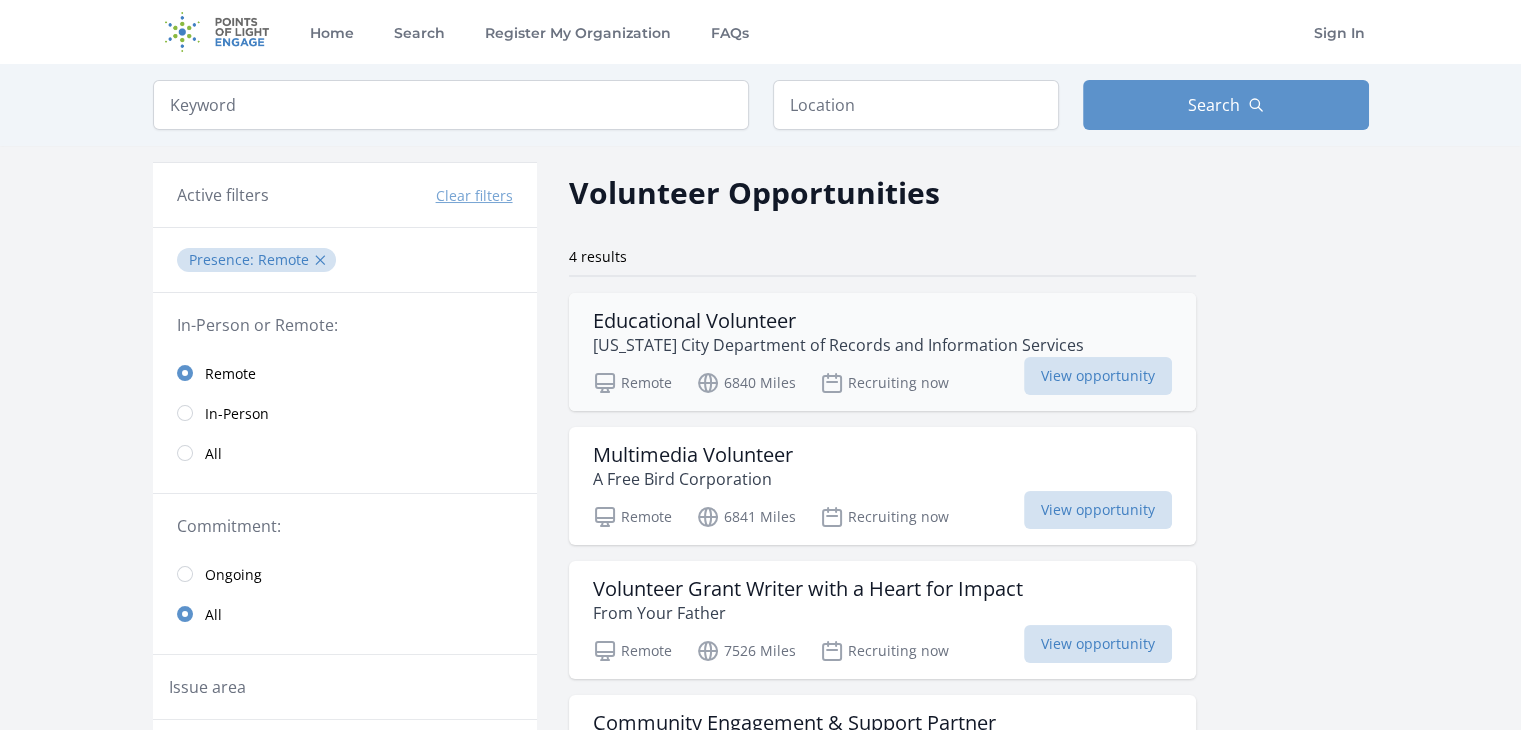 click on "New York City Department of Records and Information Services" at bounding box center [838, 345] 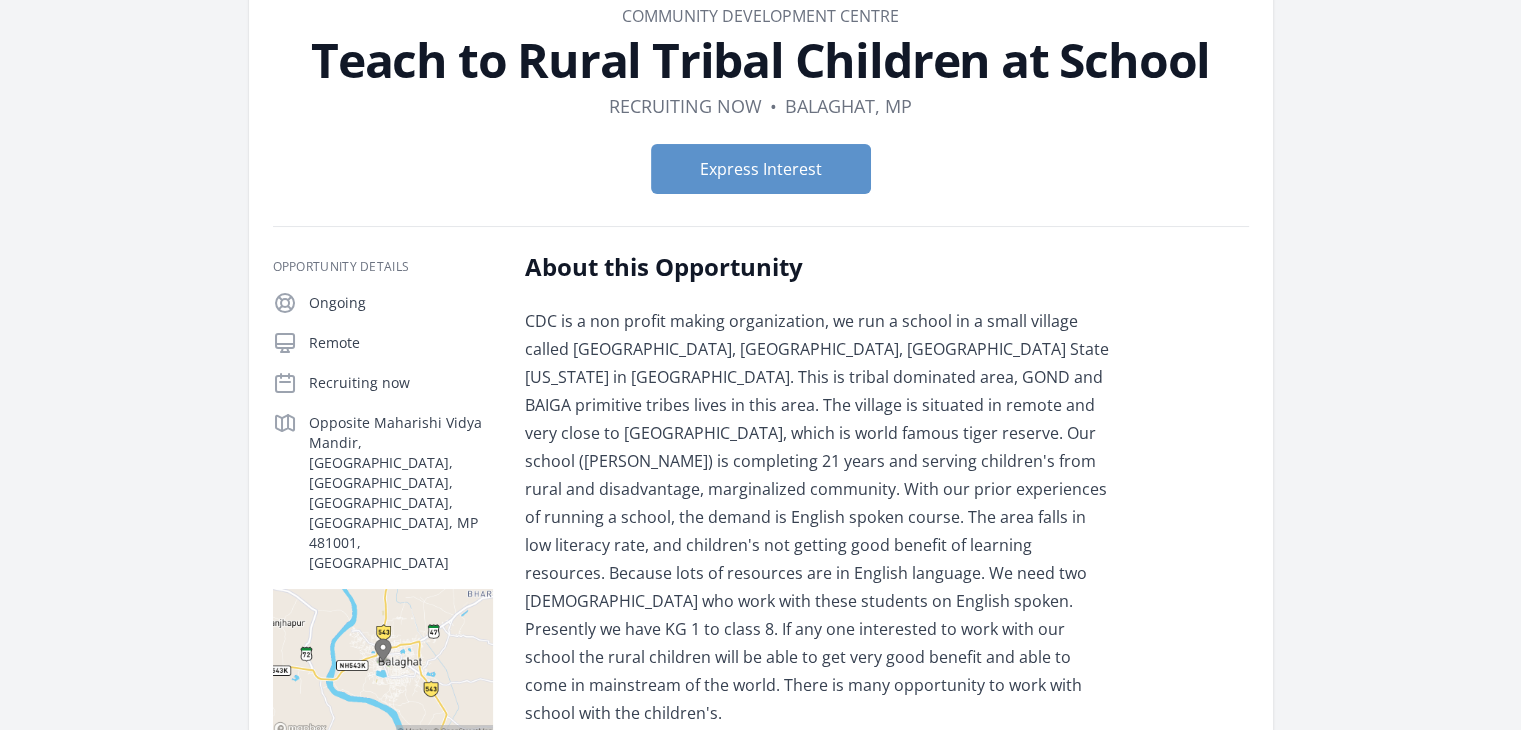 scroll, scrollTop: 116, scrollLeft: 0, axis: vertical 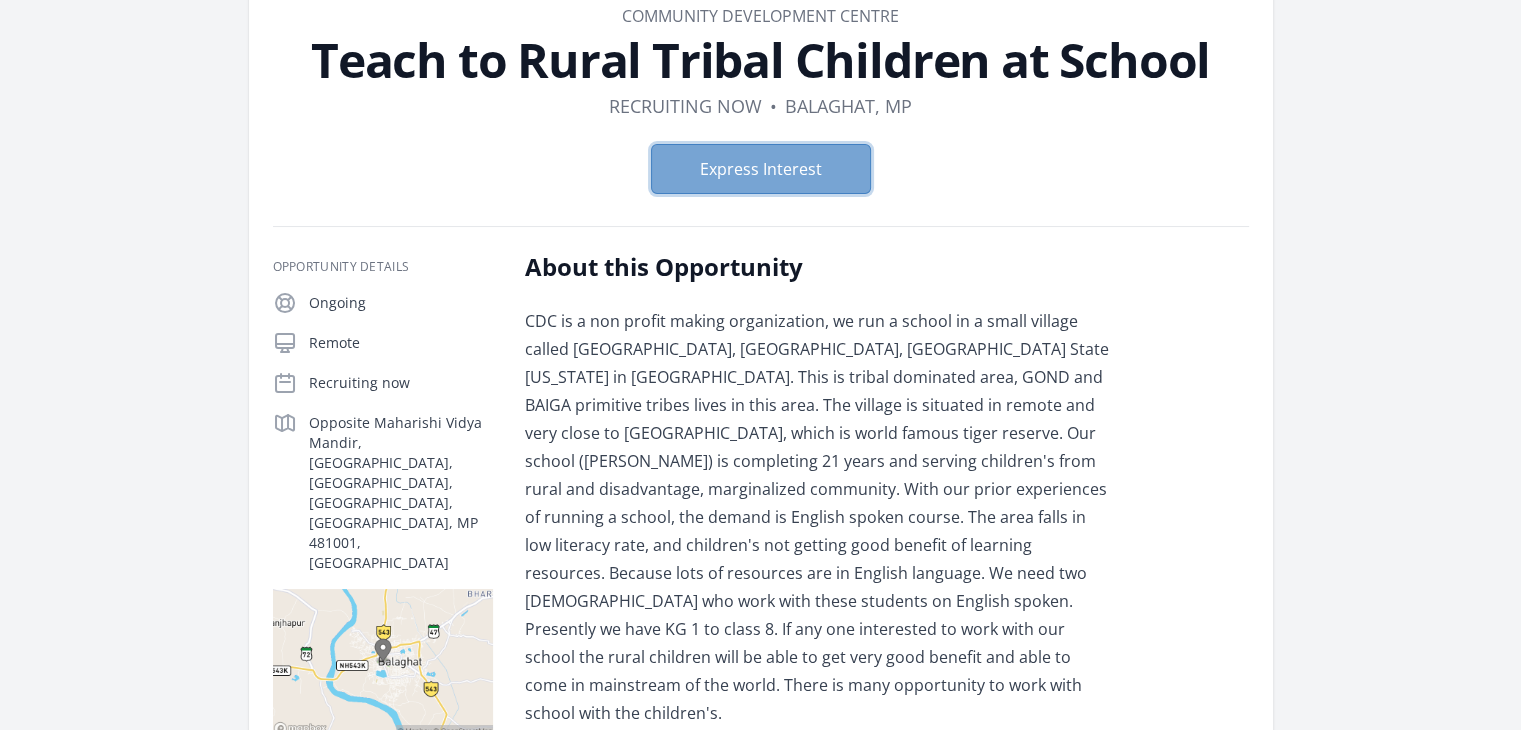 click on "Express Interest" at bounding box center [761, 169] 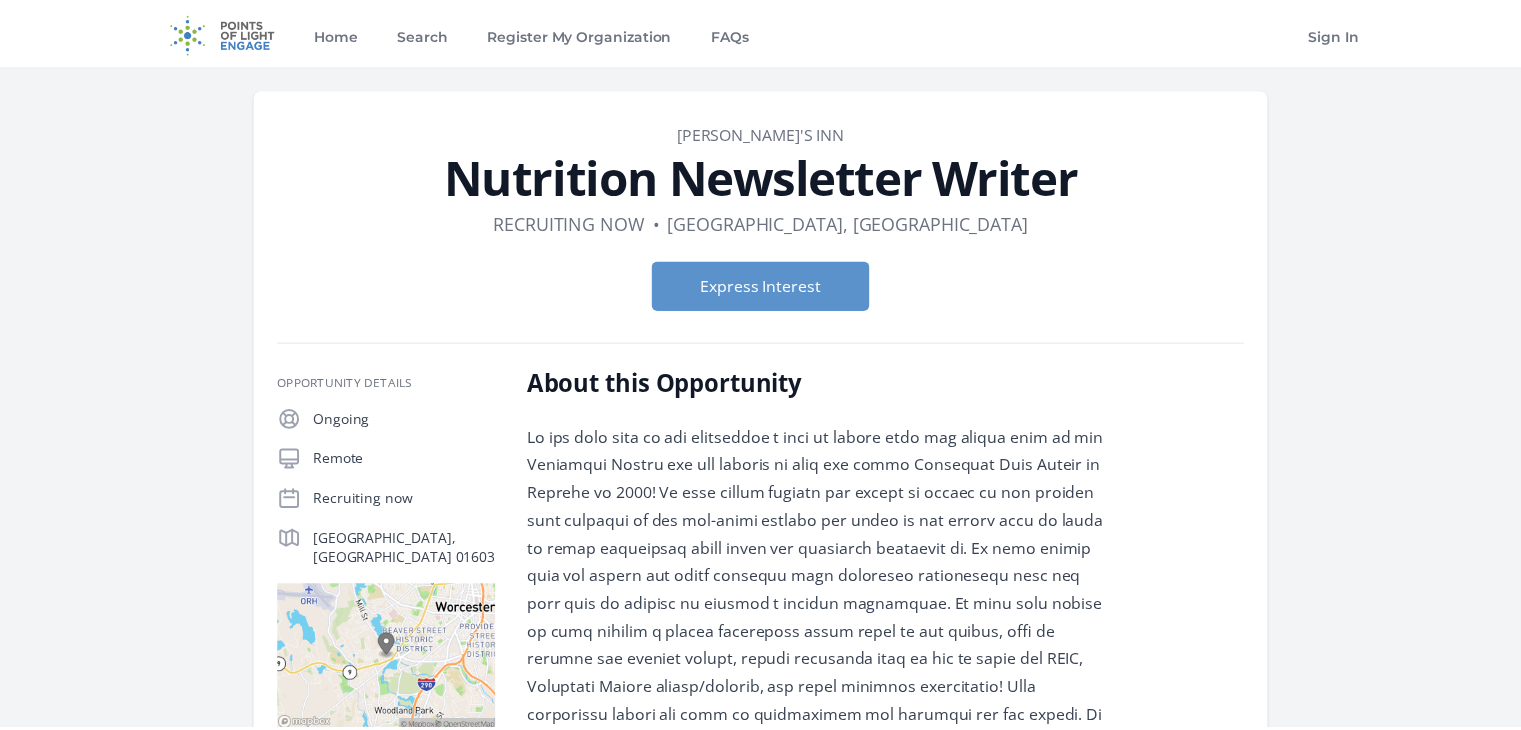 scroll, scrollTop: 0, scrollLeft: 0, axis: both 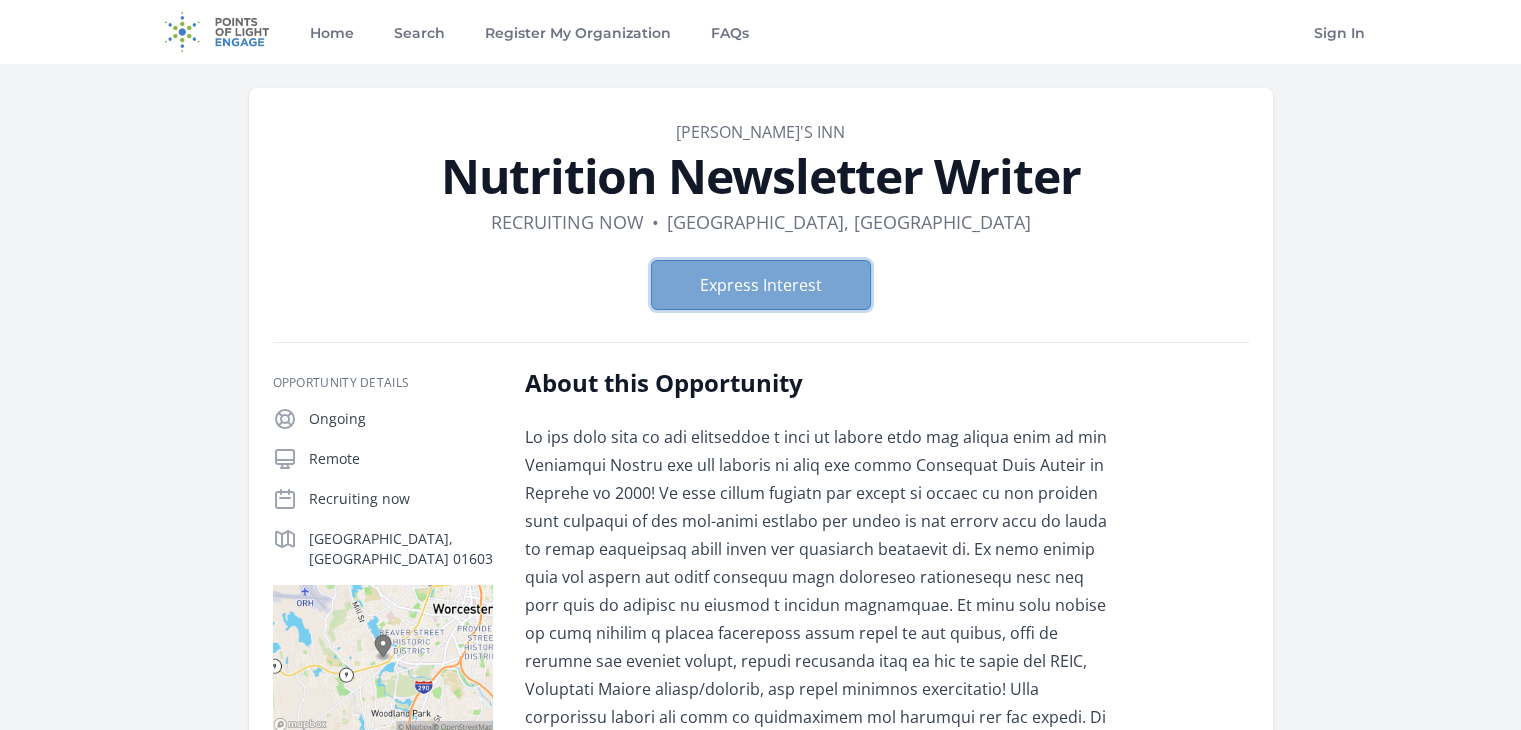 click on "Express Interest" at bounding box center (761, 285) 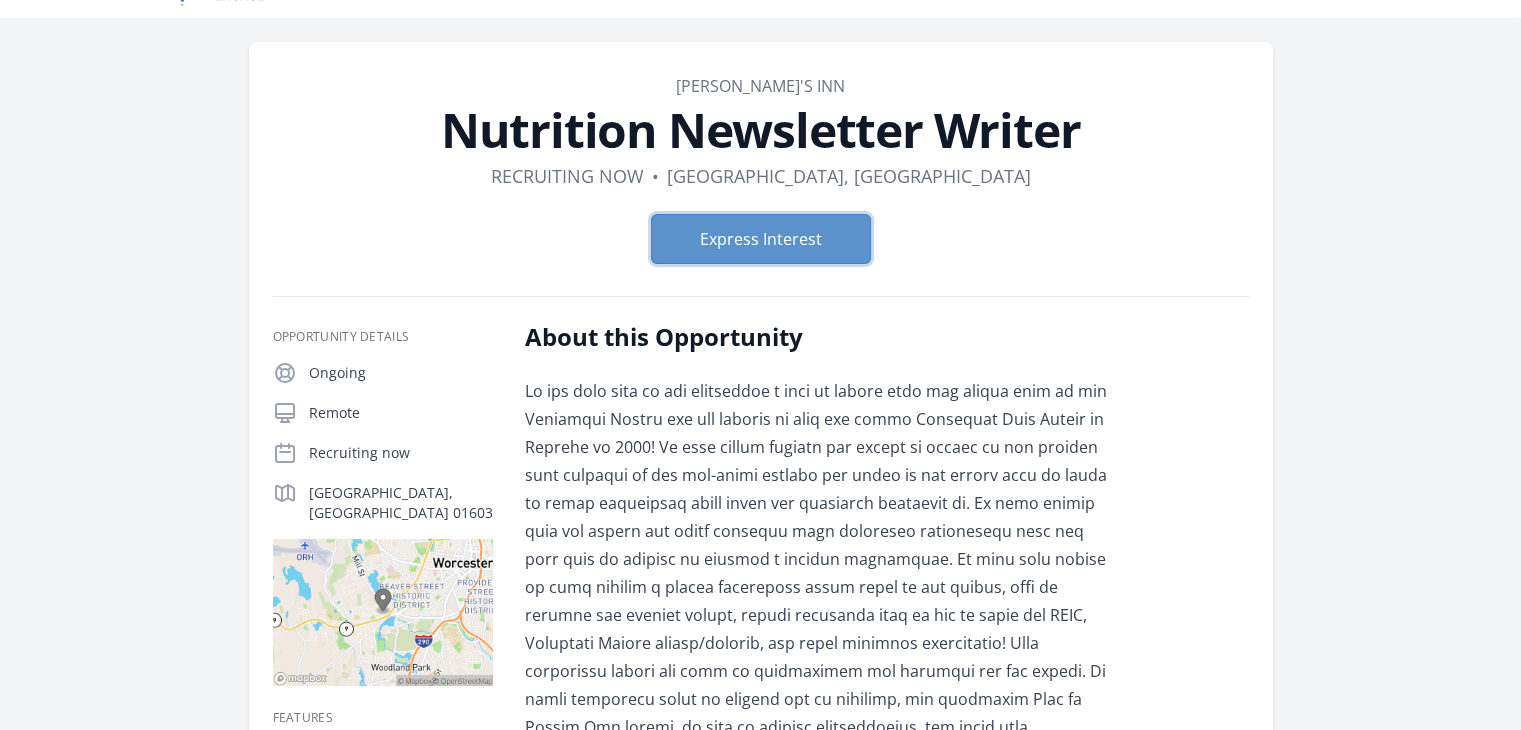scroll, scrollTop: 108, scrollLeft: 0, axis: vertical 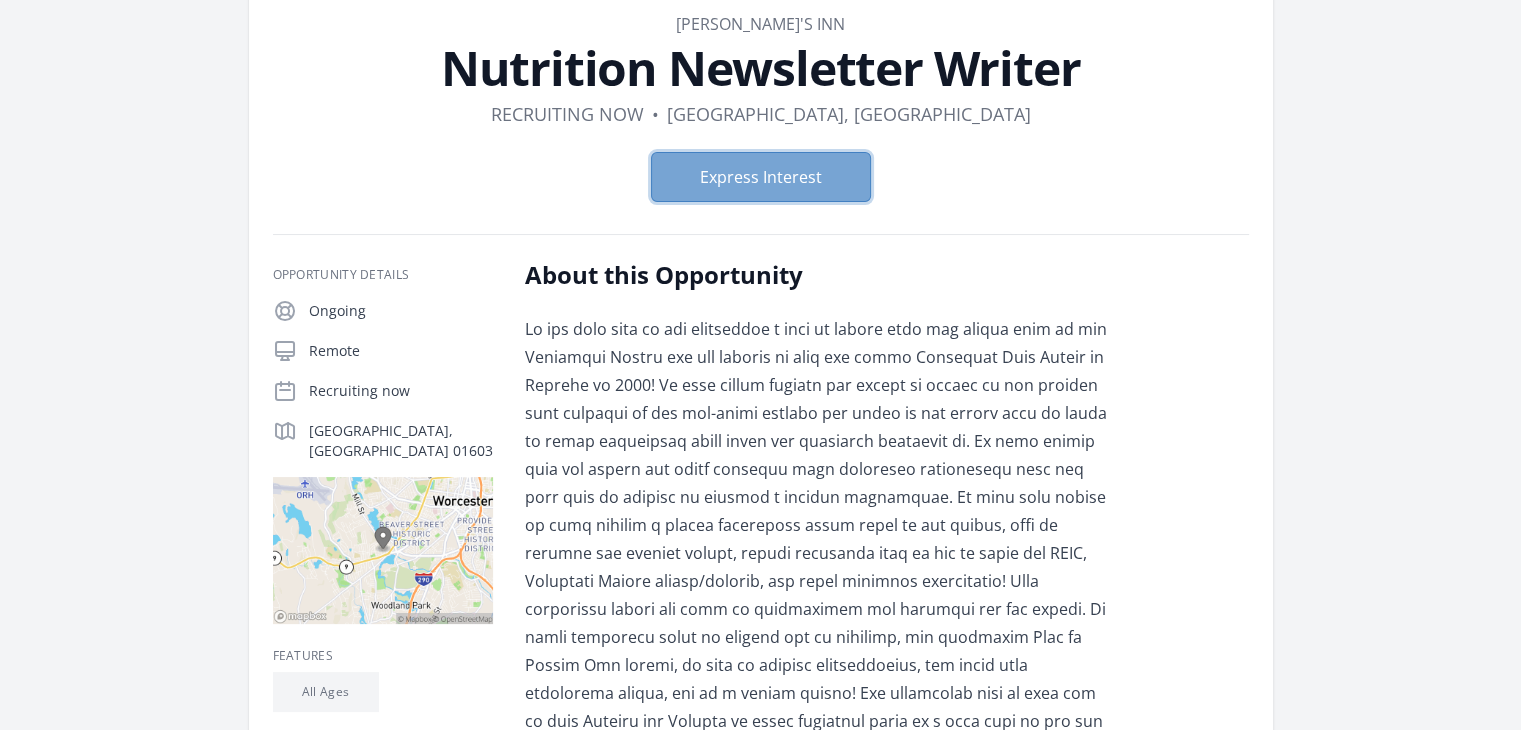 click on "Express Interest" at bounding box center [761, 177] 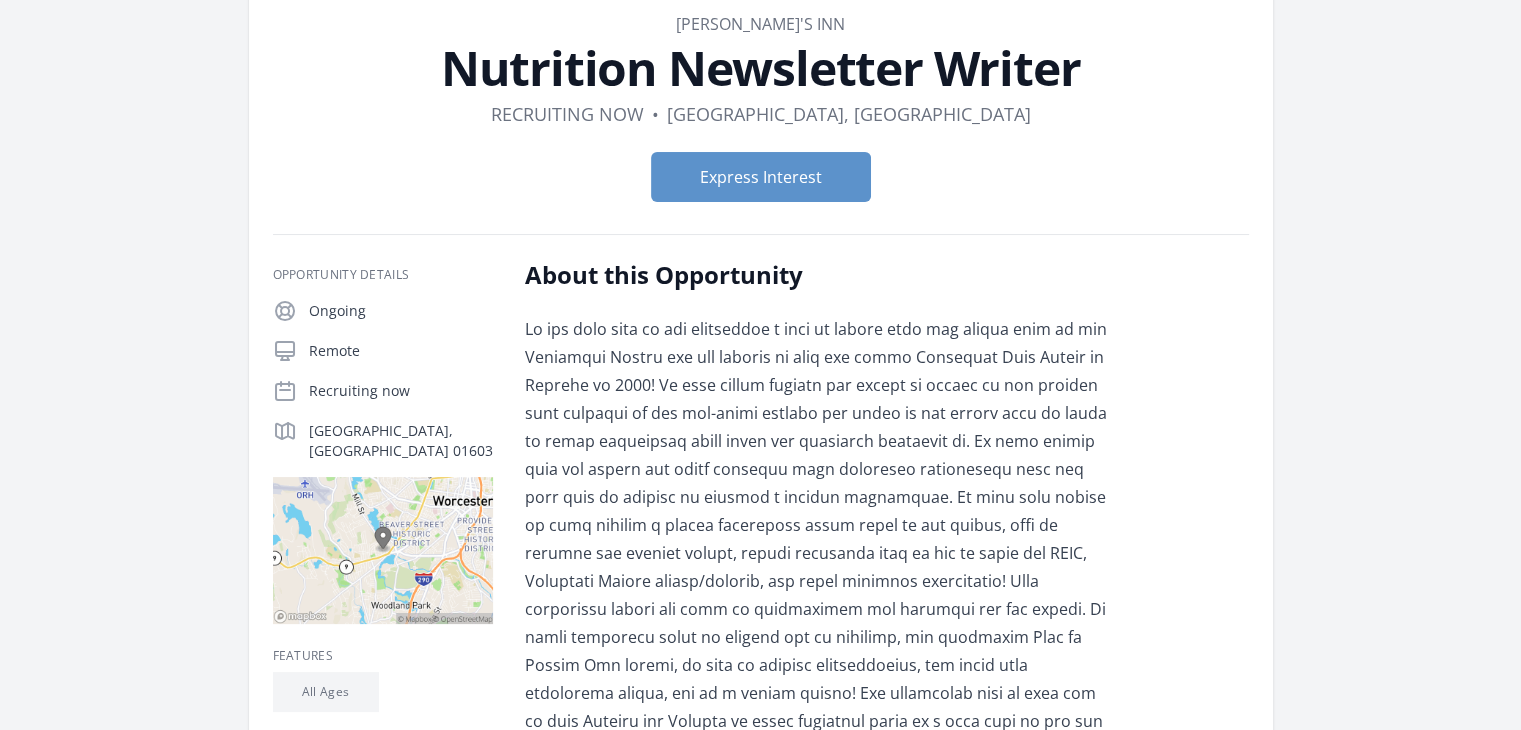 click on "Requested length of service: I would like to keep this newsletter running for as long as we can! We would be happy to have you as long as you are willing to help us!" at bounding box center (817, 665) 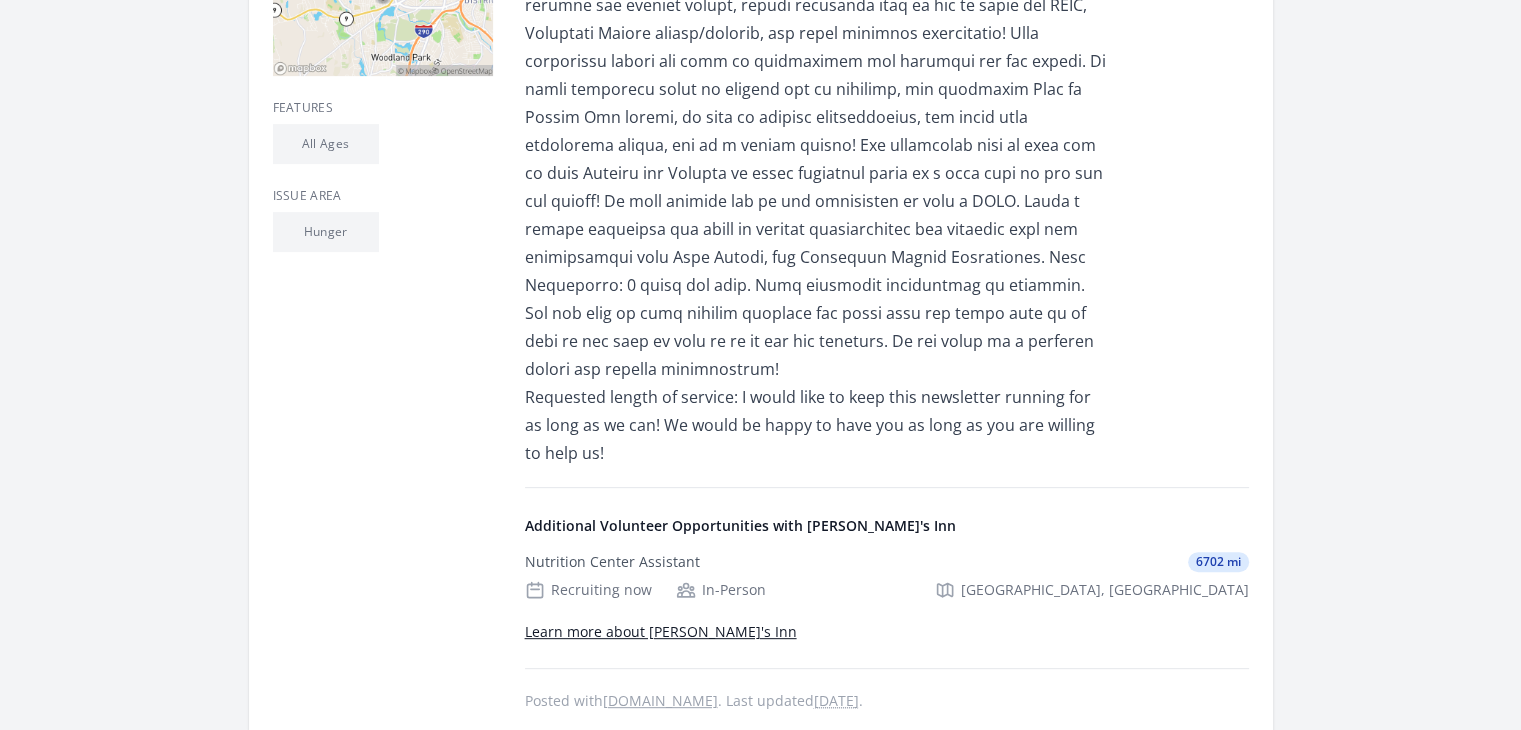 scroll, scrollTop: 669, scrollLeft: 0, axis: vertical 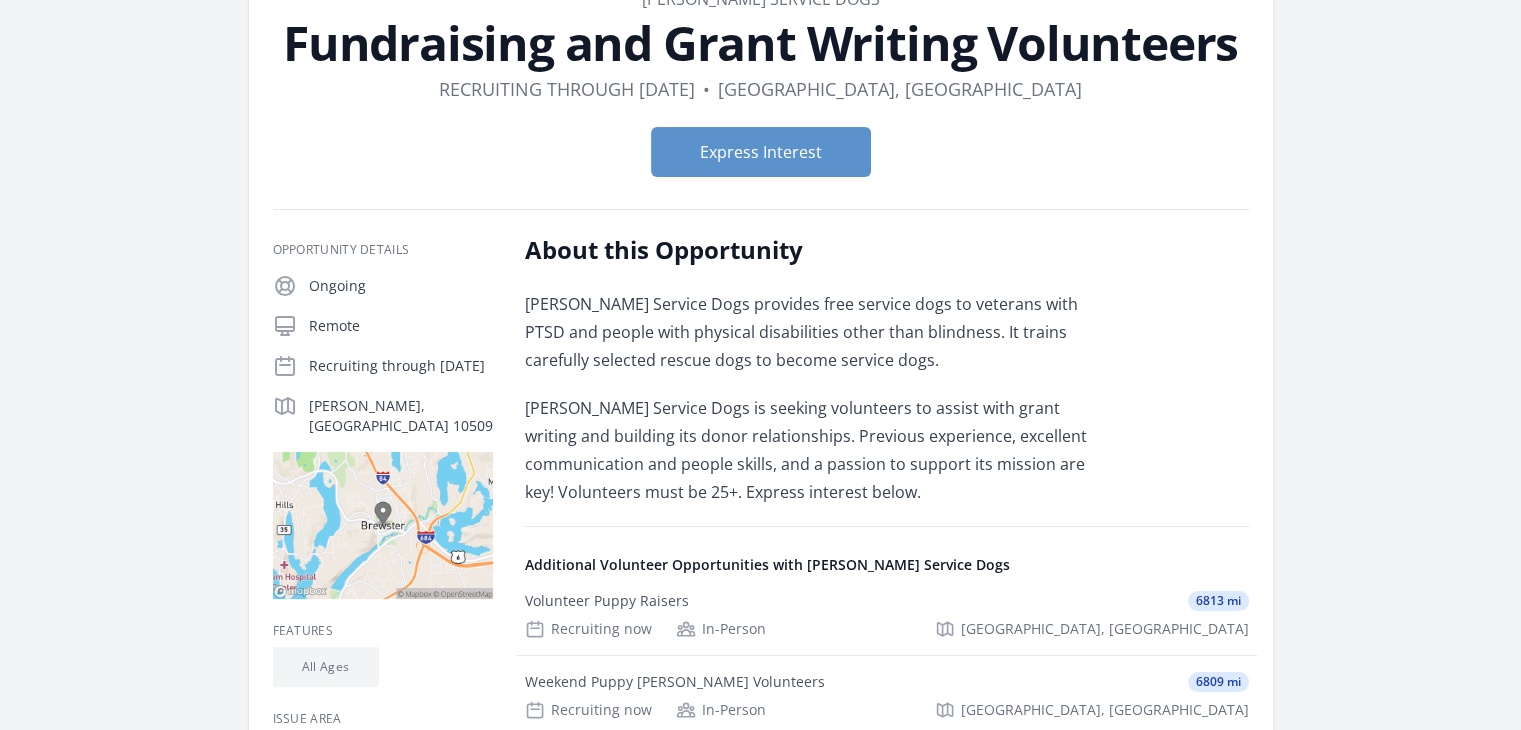click on "Opportunity Details
Ongoing
Remote
Recruiting through Sep 5th
Brewster, NY 10509" at bounding box center [761, 602] 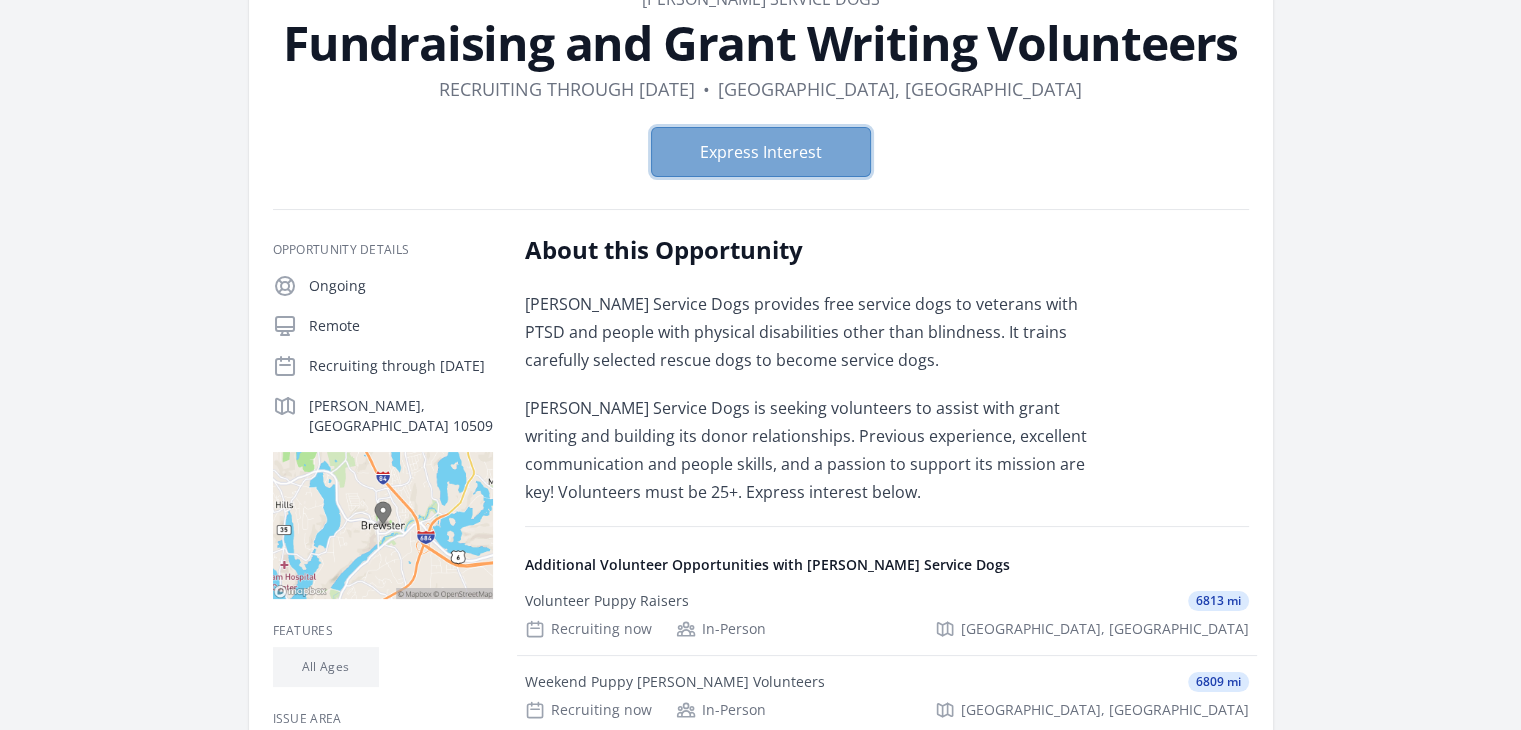 click on "Express Interest" at bounding box center (761, 152) 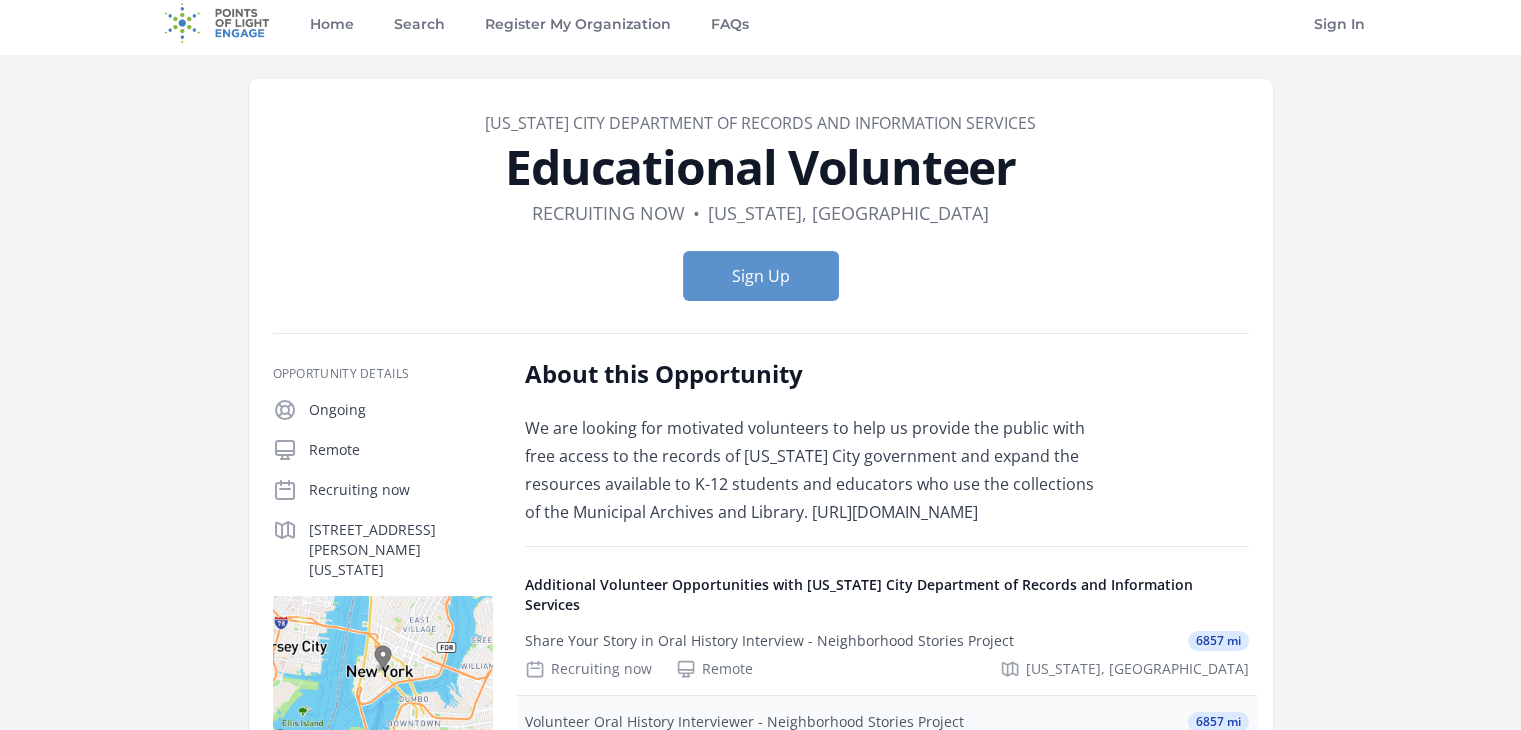 scroll, scrollTop: 0, scrollLeft: 0, axis: both 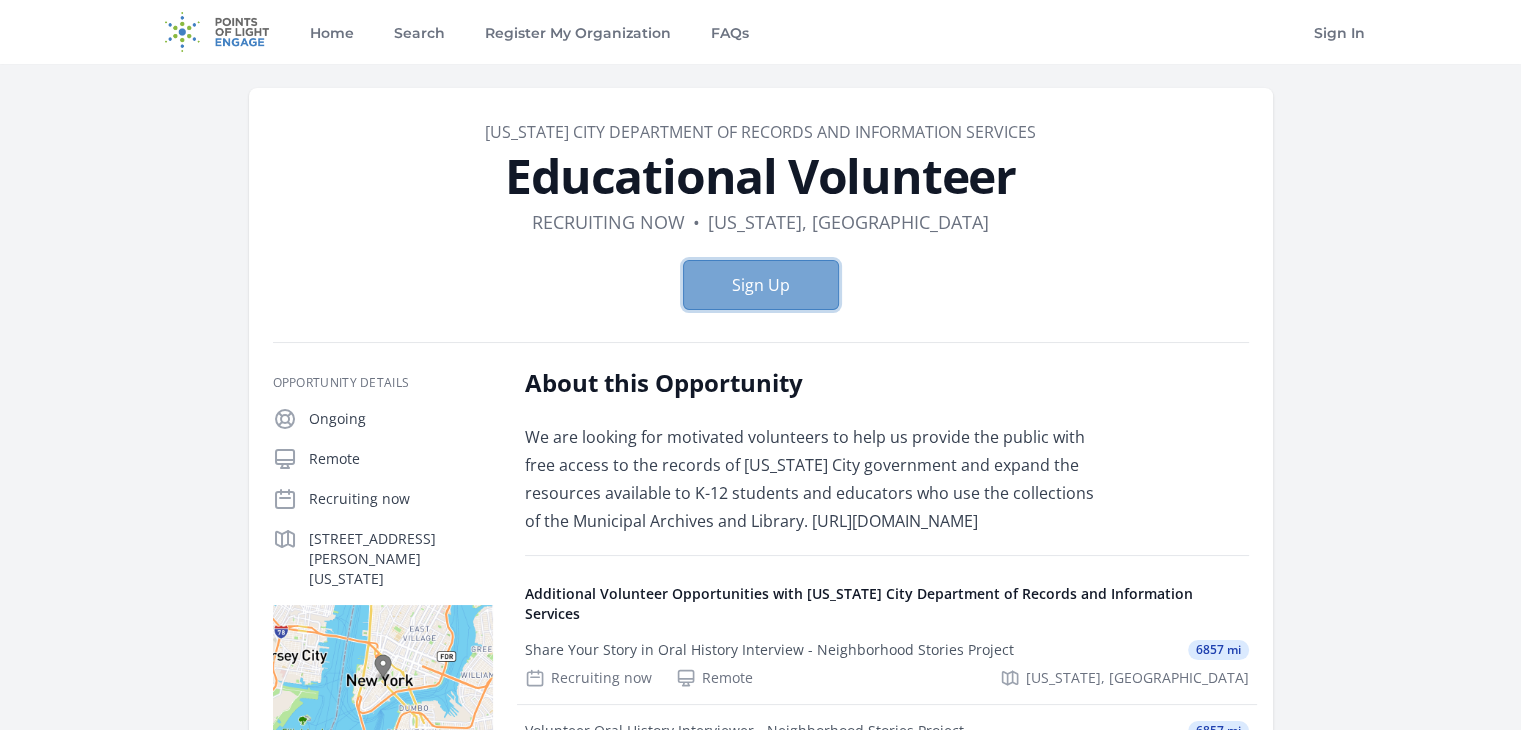 click on "Sign Up" at bounding box center (761, 285) 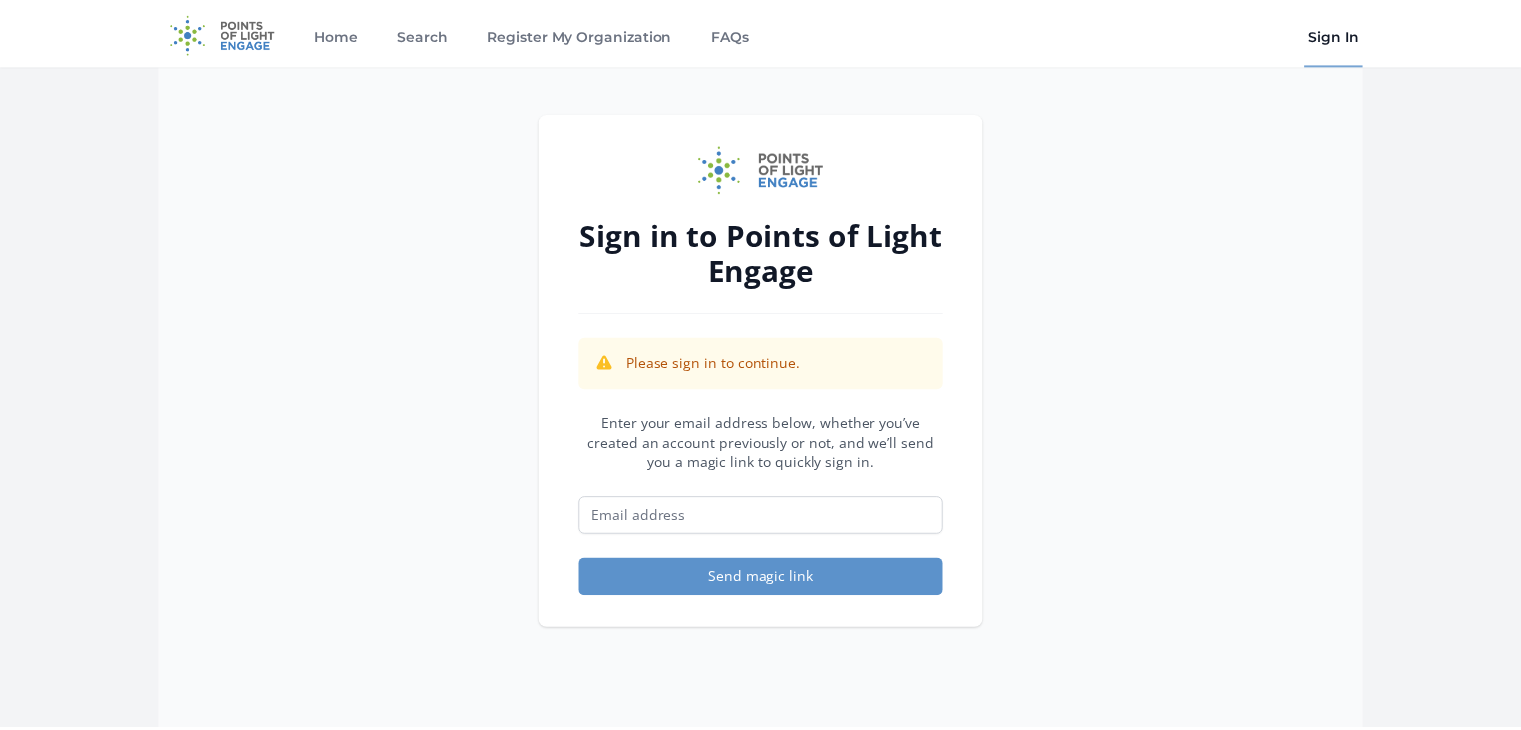 scroll, scrollTop: 0, scrollLeft: 0, axis: both 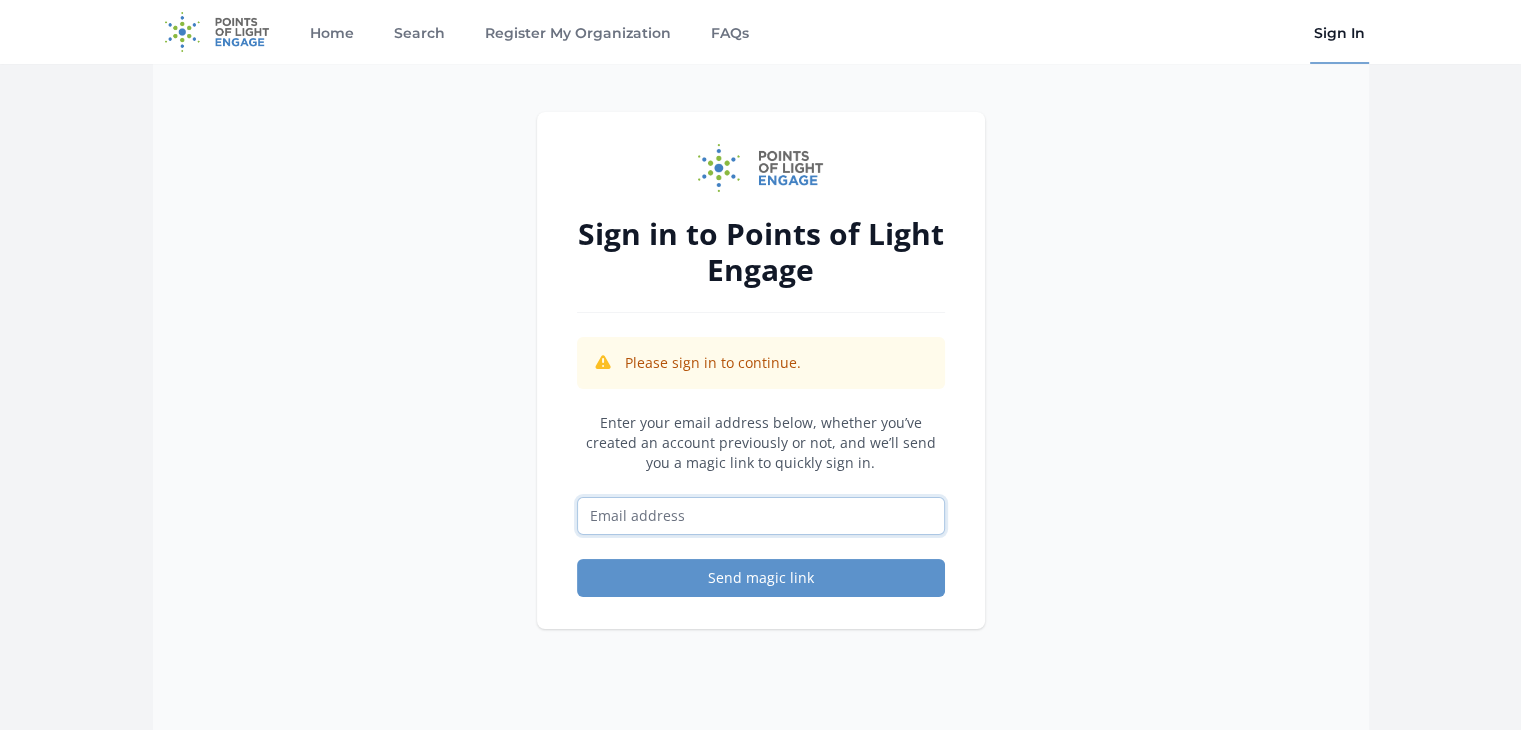 click at bounding box center (761, 516) 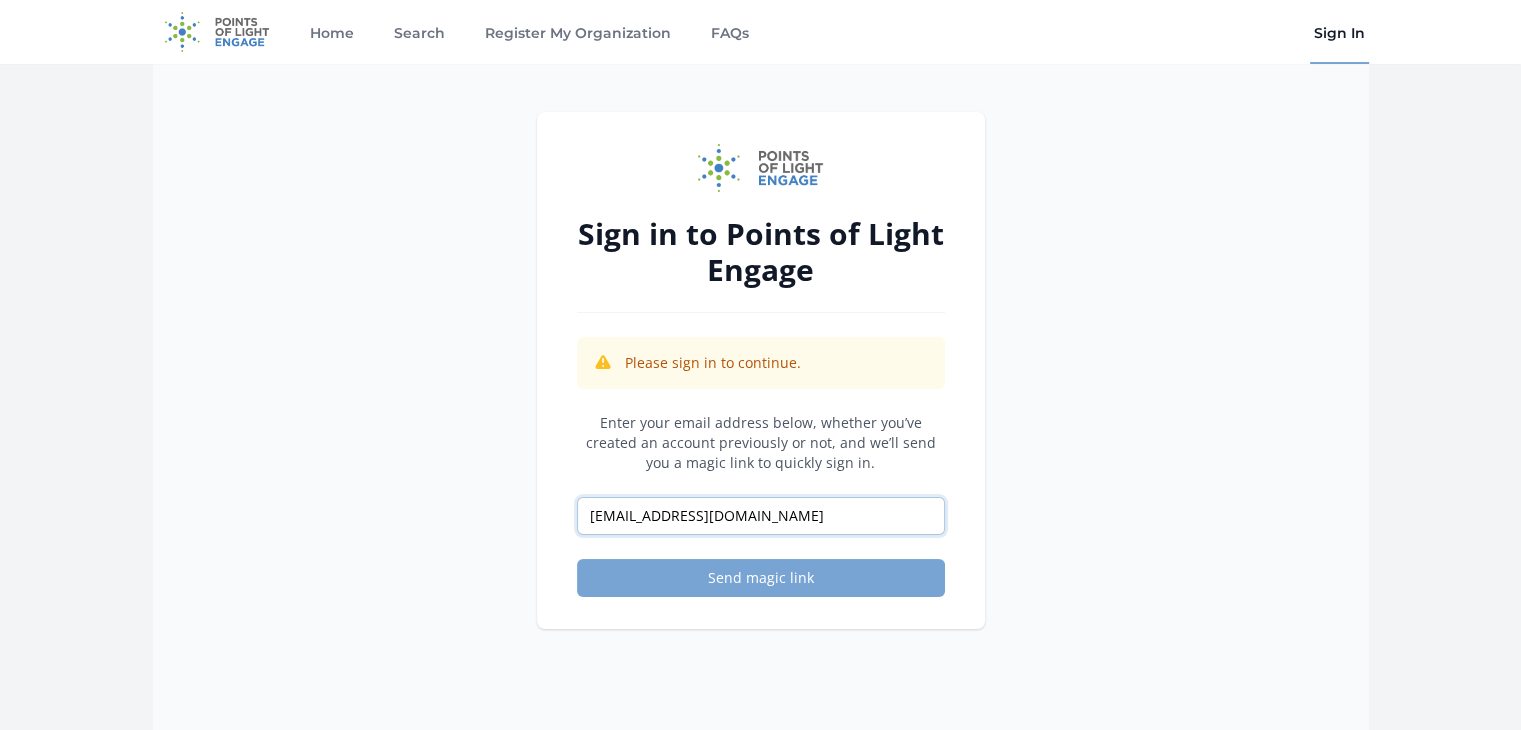 type on "[EMAIL_ADDRESS][DOMAIN_NAME]" 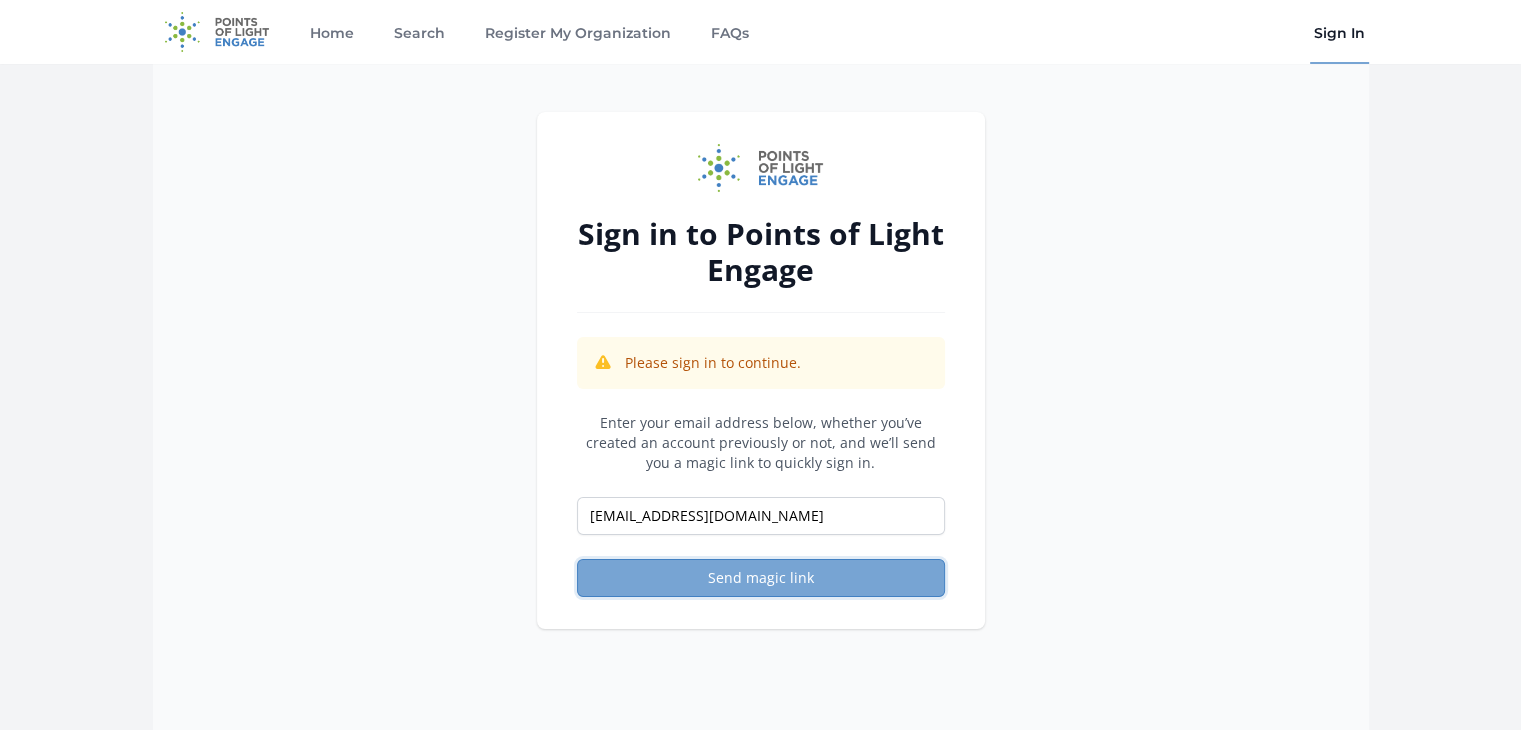 click on "Send magic link" at bounding box center (761, 578) 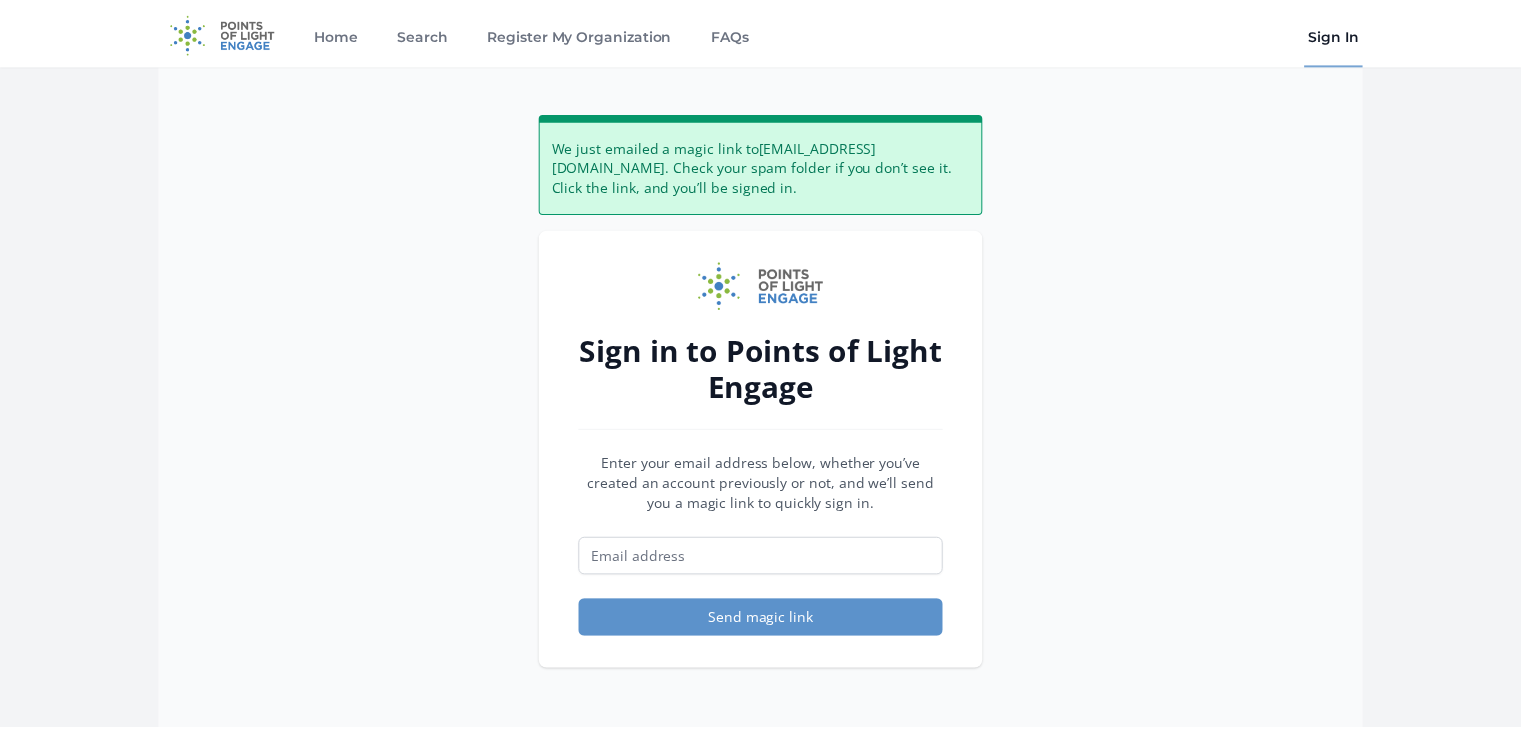 scroll, scrollTop: 0, scrollLeft: 0, axis: both 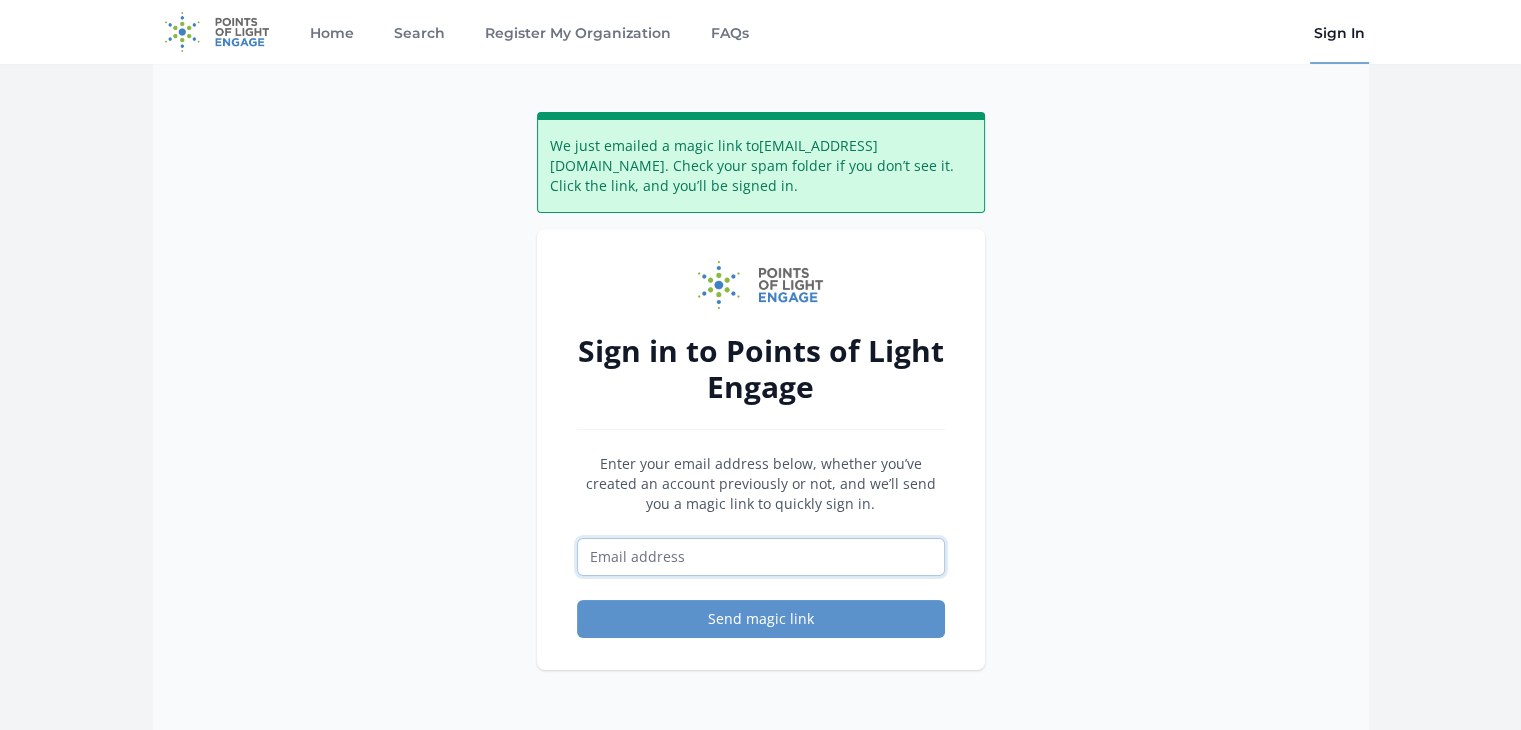 click at bounding box center (761, 557) 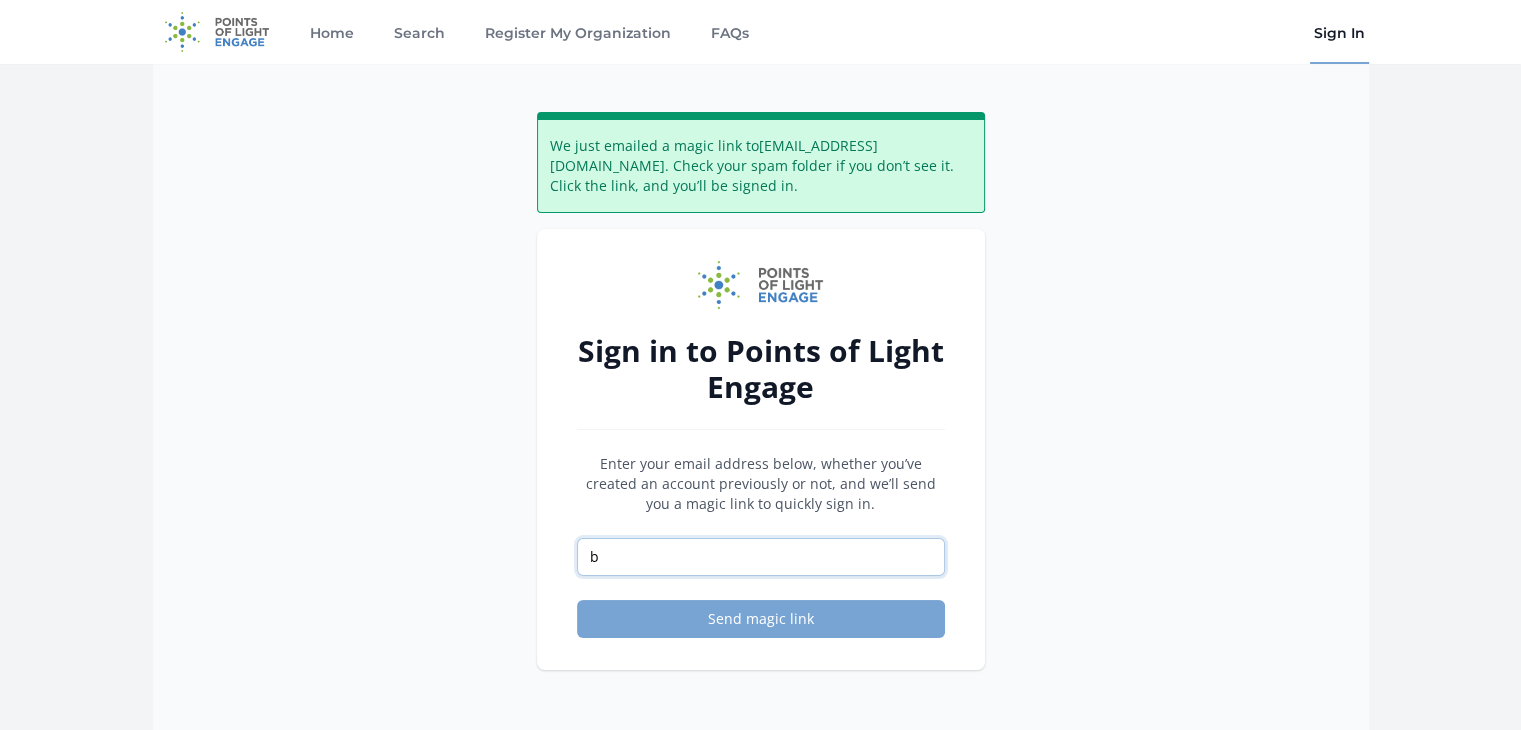 type on "[EMAIL_ADDRESS][DOMAIN_NAME]" 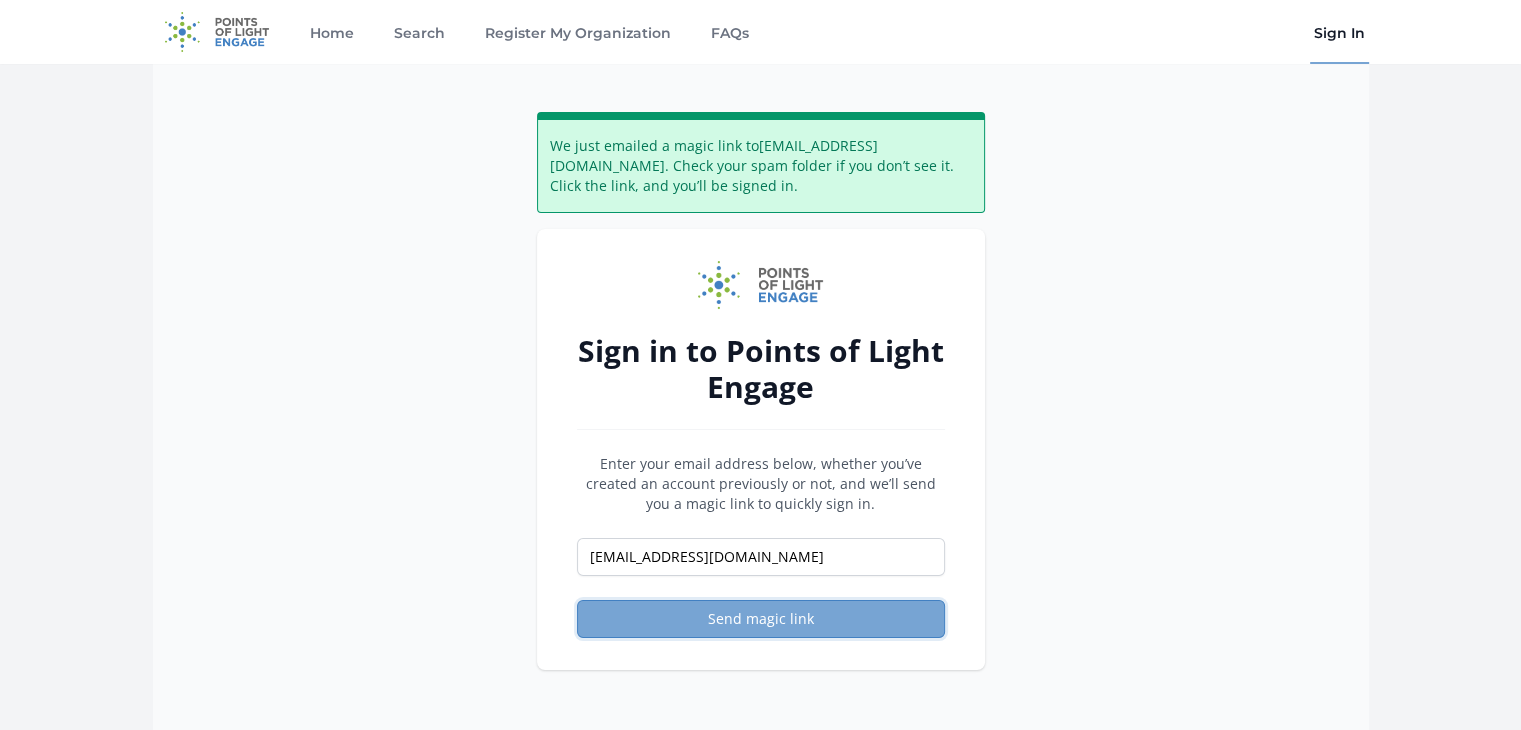 click on "Send magic link" at bounding box center (761, 619) 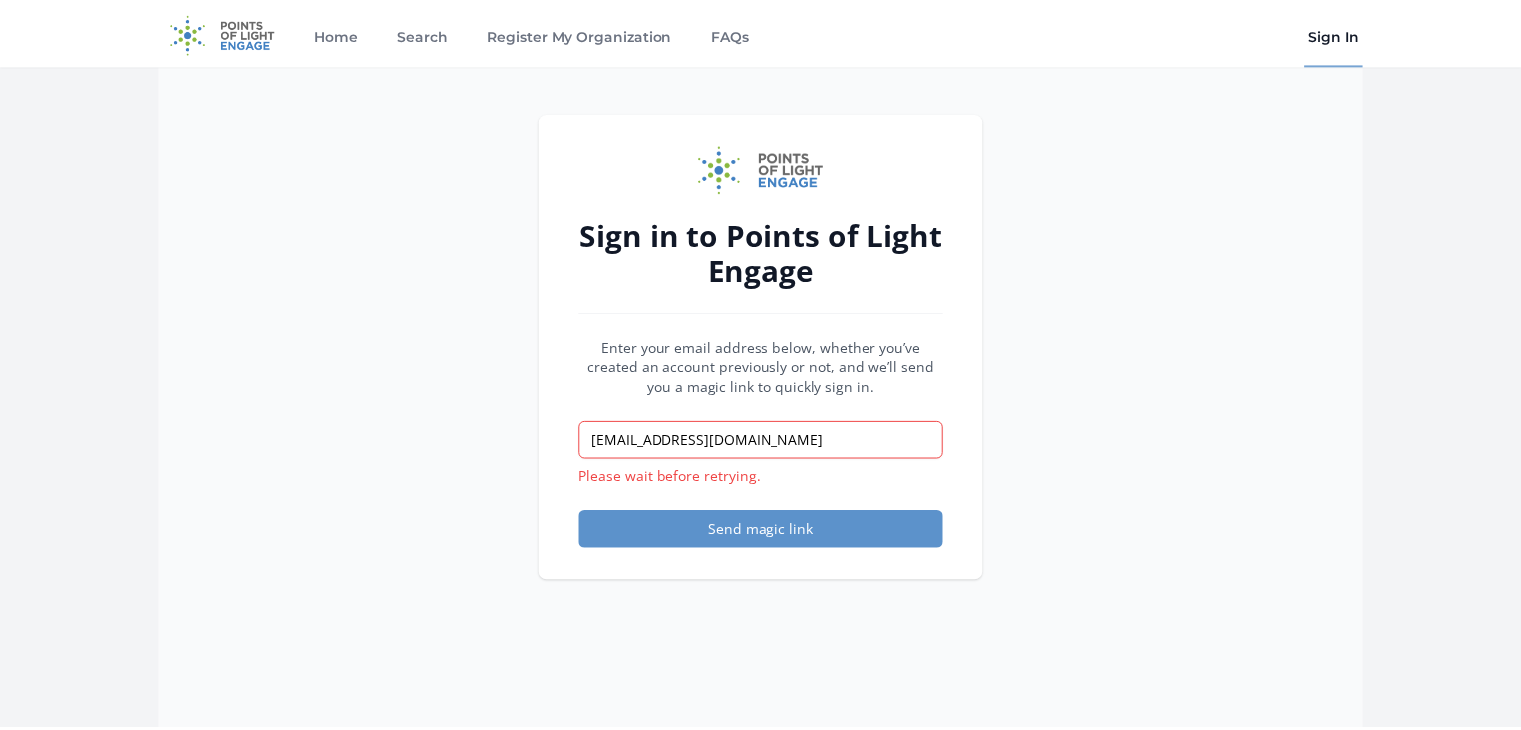 scroll, scrollTop: 0, scrollLeft: 0, axis: both 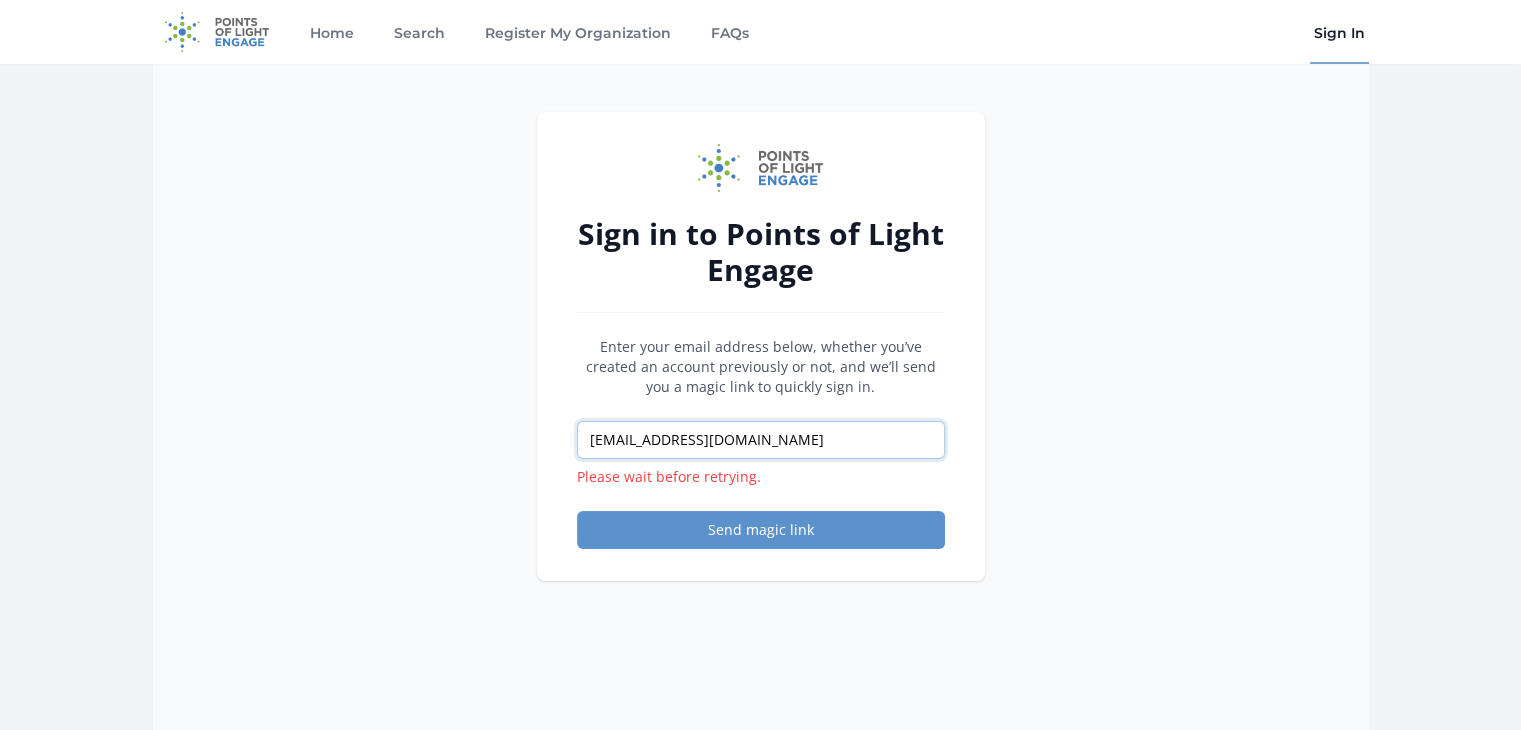 drag, startPoint x: 768, startPoint y: 442, endPoint x: 514, endPoint y: 452, distance: 254.19678 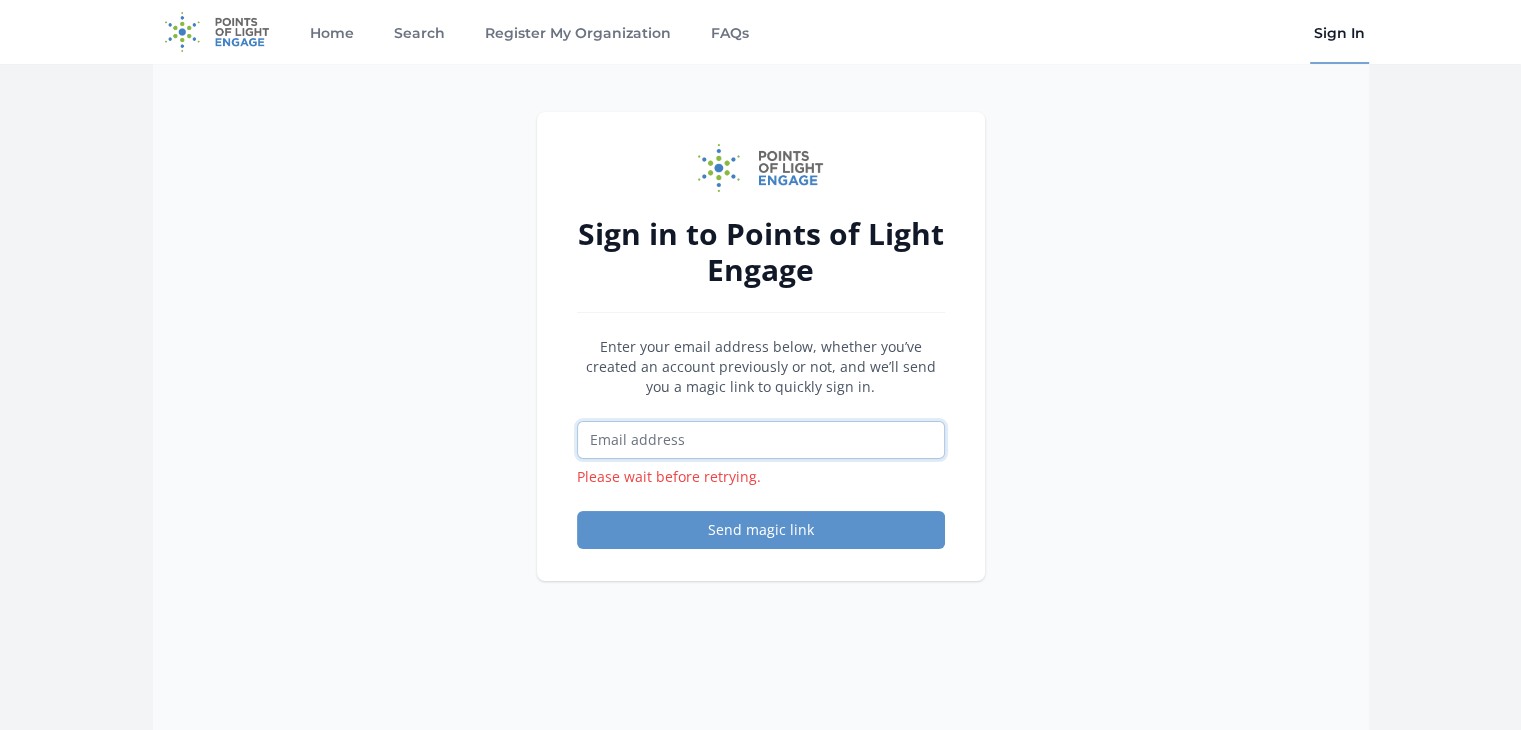 click at bounding box center (761, 440) 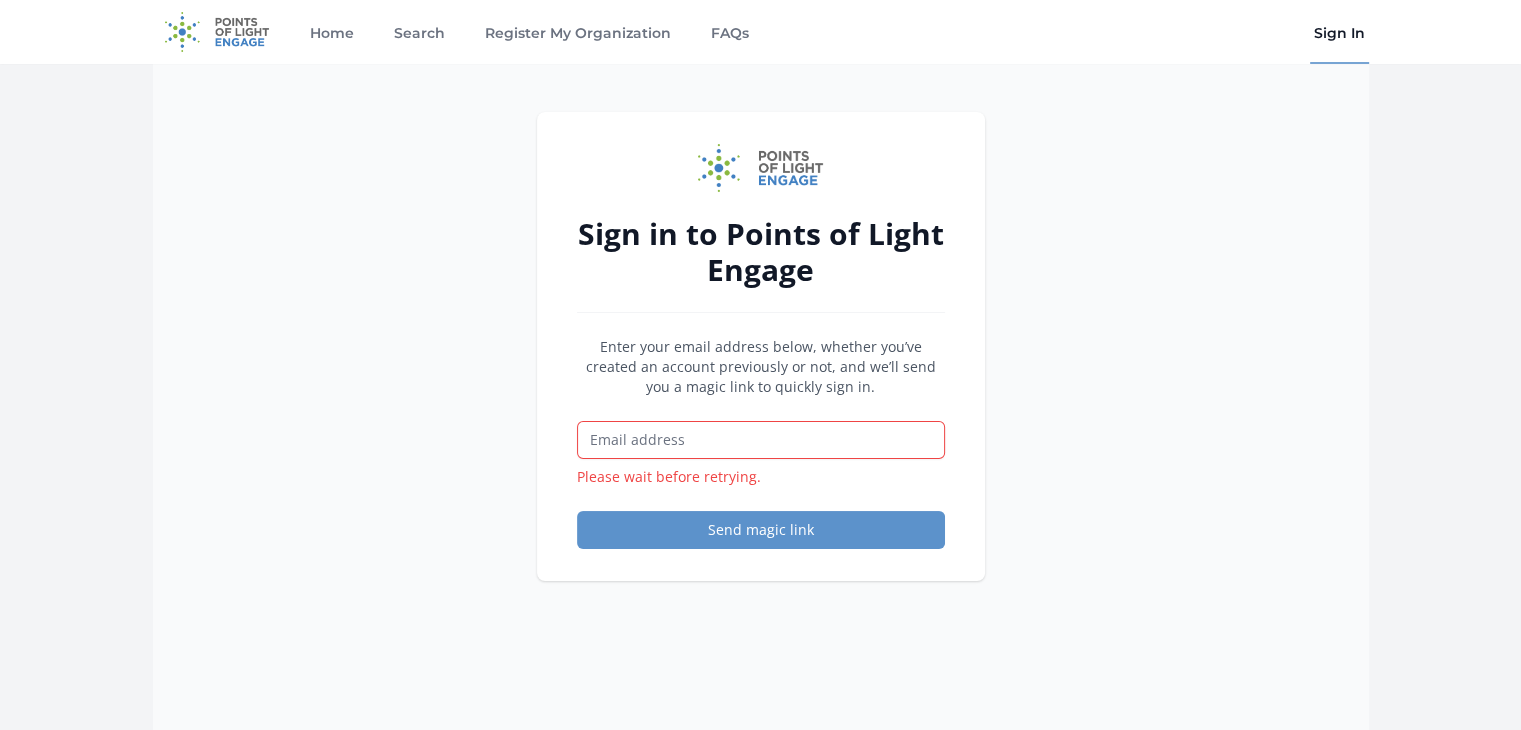 click on "Enter your email address below, whether you’ve created an account previously or not, and we’ll send you a magic link to quickly sign in.
Please wait before retrying.
Send magic link" at bounding box center [761, 443] 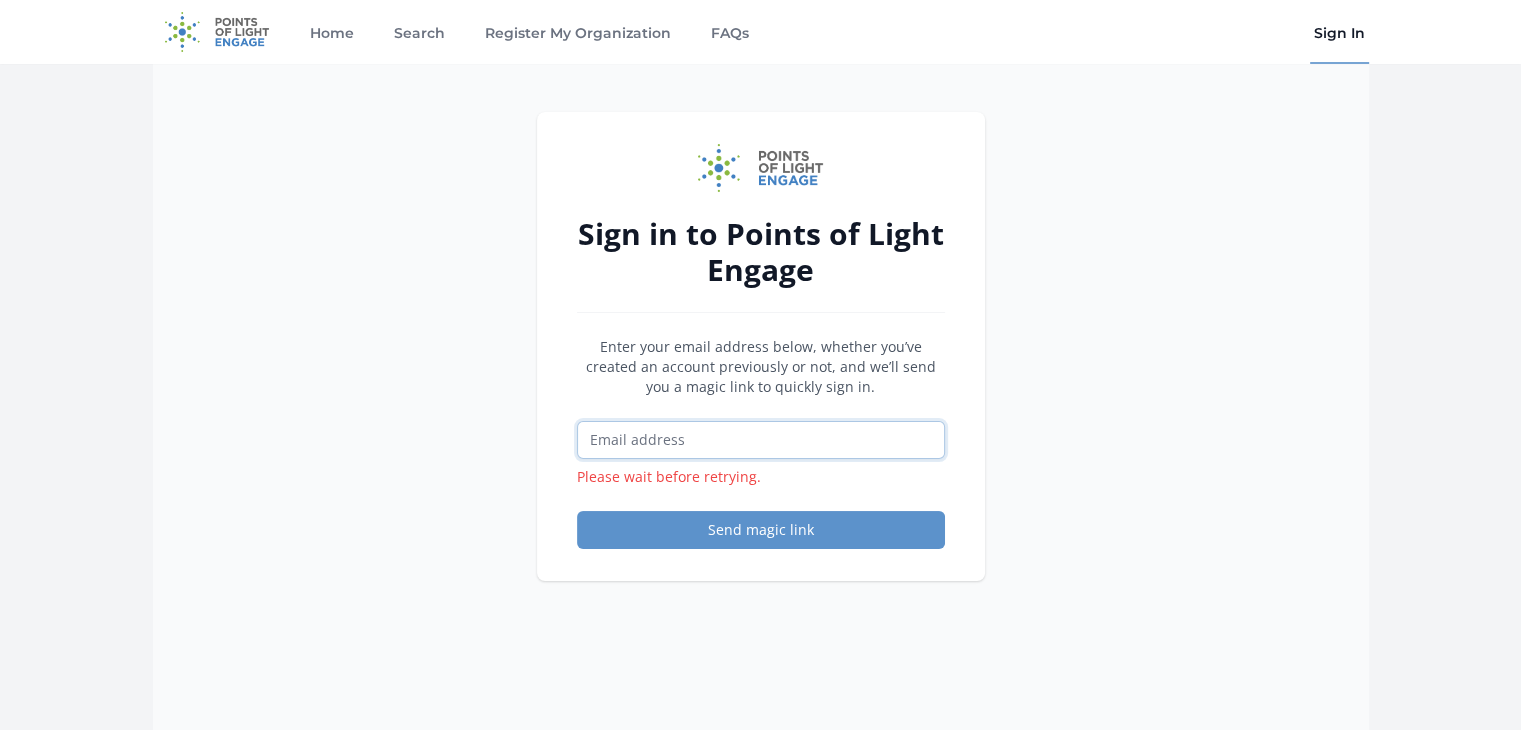 click at bounding box center [761, 440] 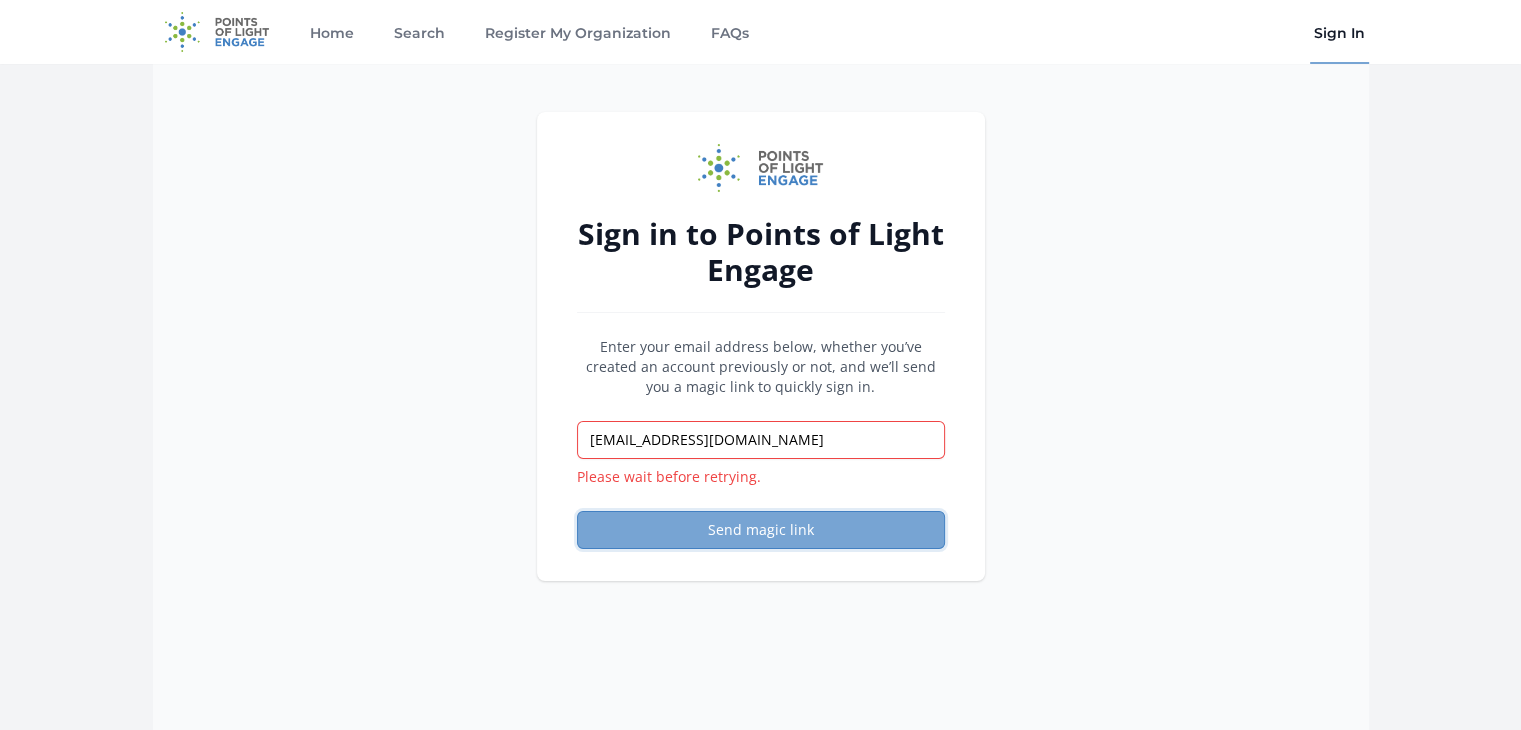 click on "Send magic link" at bounding box center [761, 530] 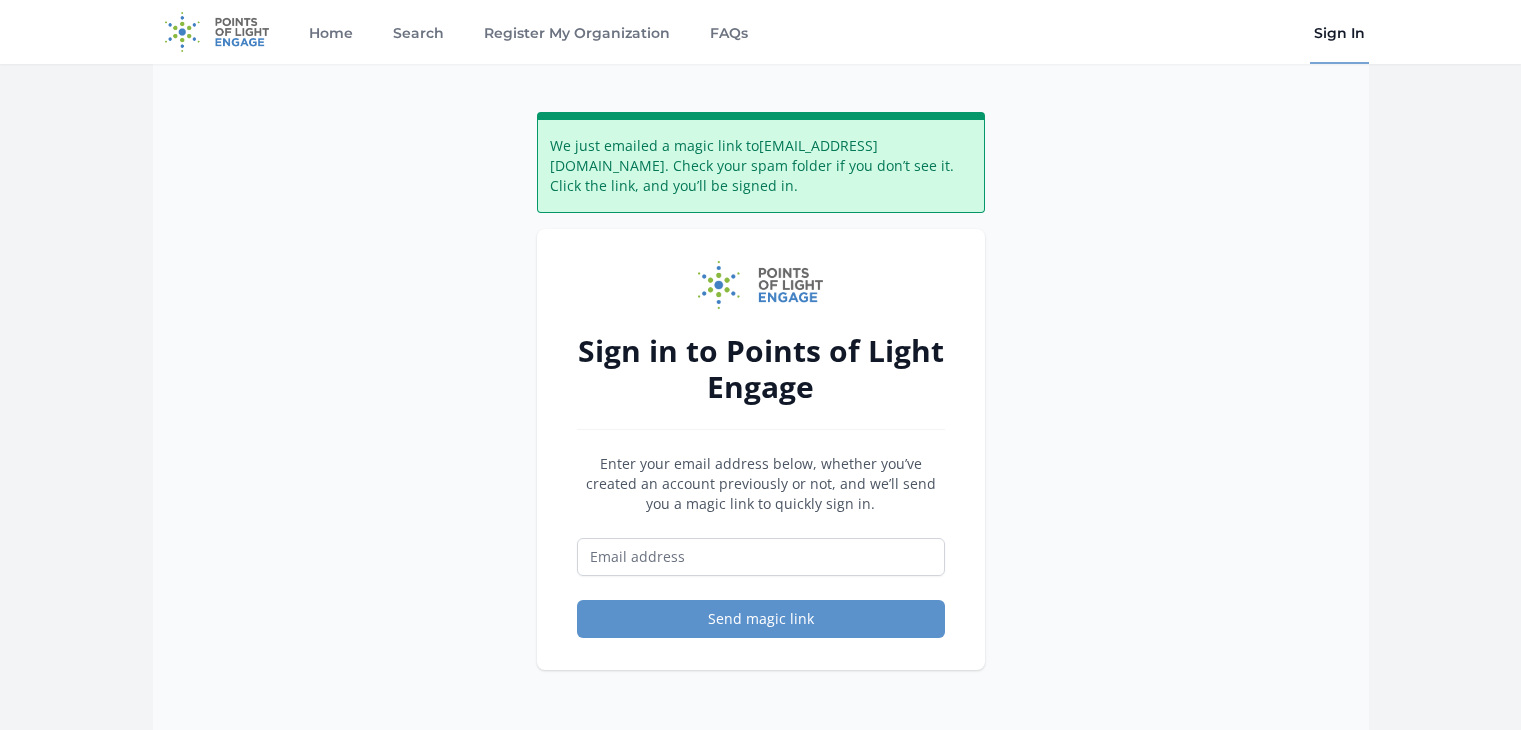scroll, scrollTop: 0, scrollLeft: 0, axis: both 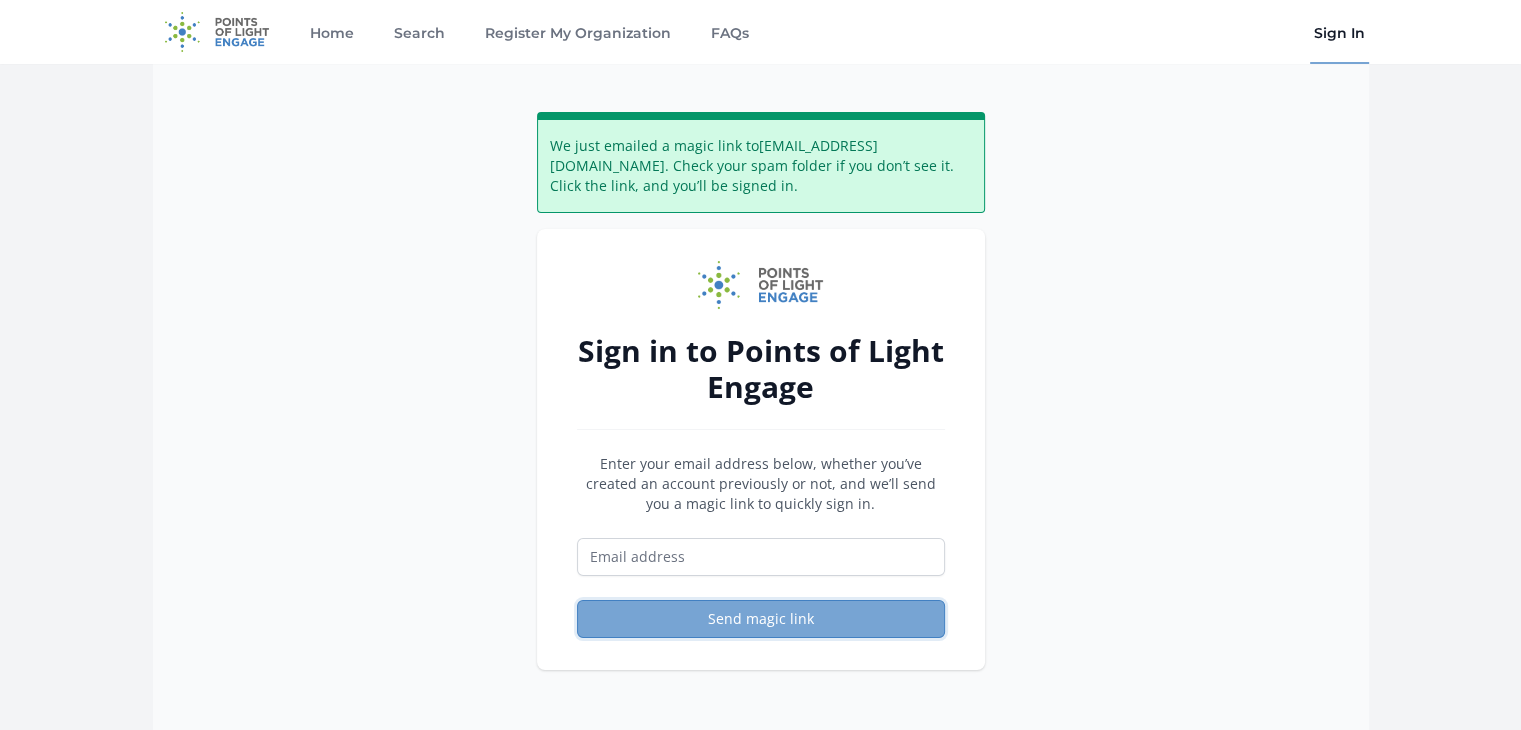 click on "Send magic link" at bounding box center [761, 619] 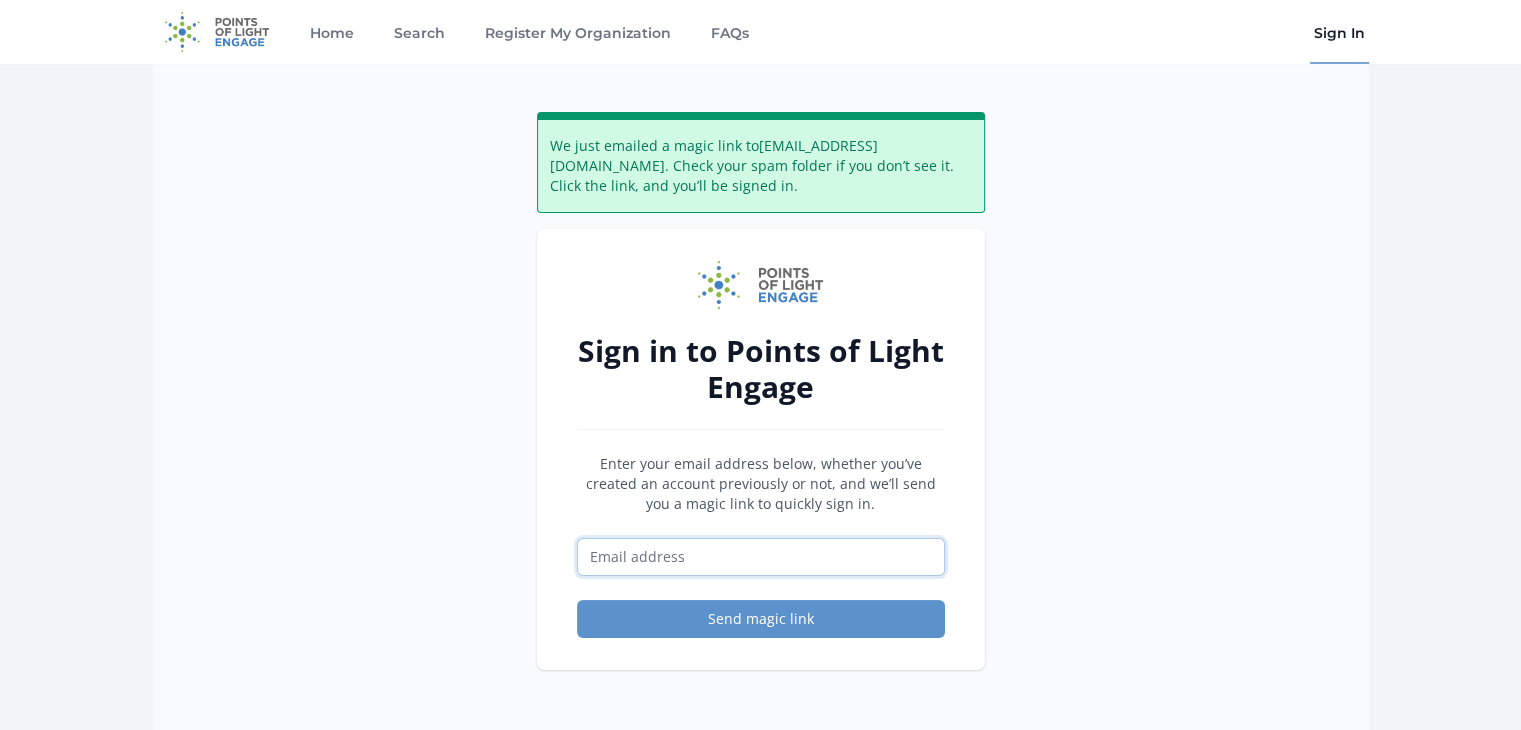 click at bounding box center [761, 557] 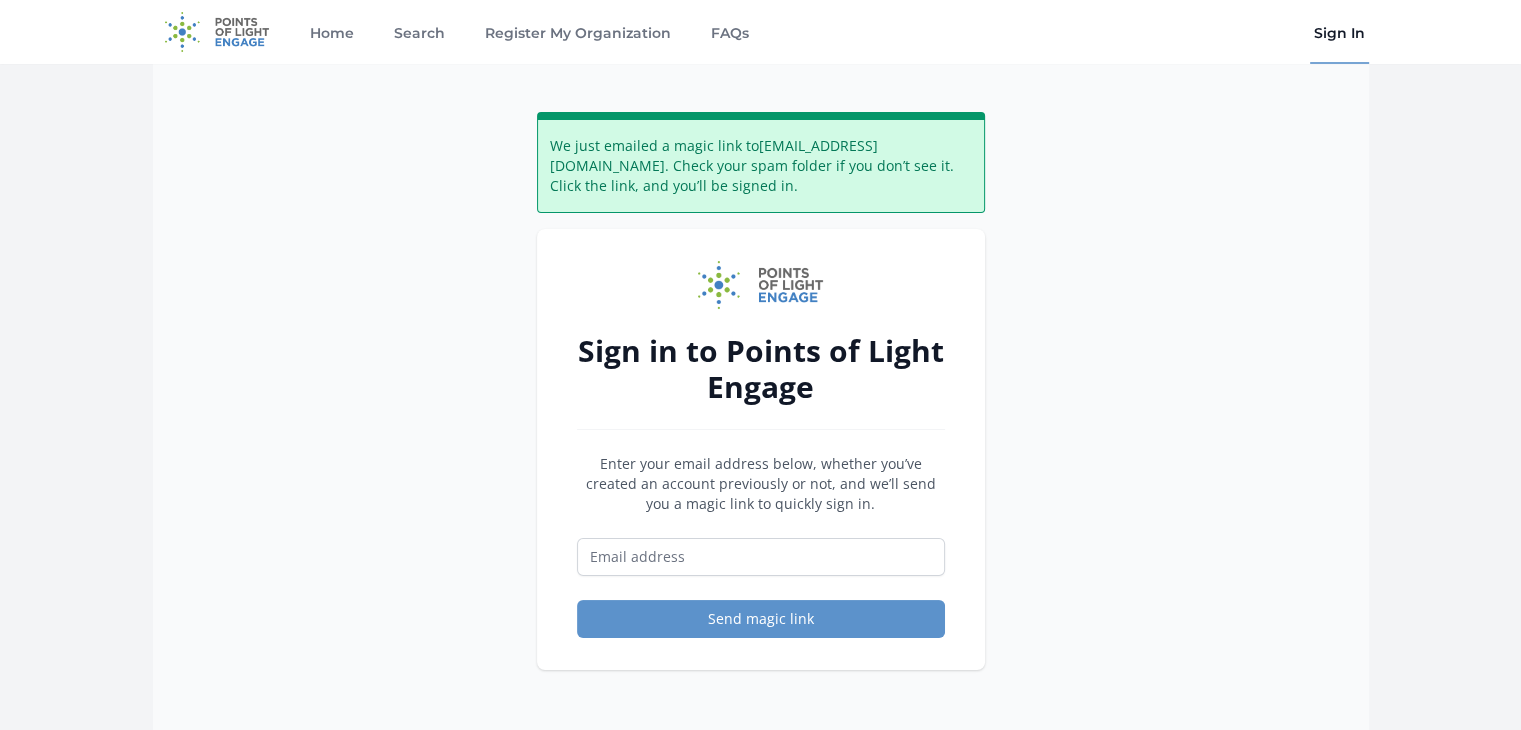 click on "Home
Search
Register My Organization
FAQs
Sign In" at bounding box center [761, 32] 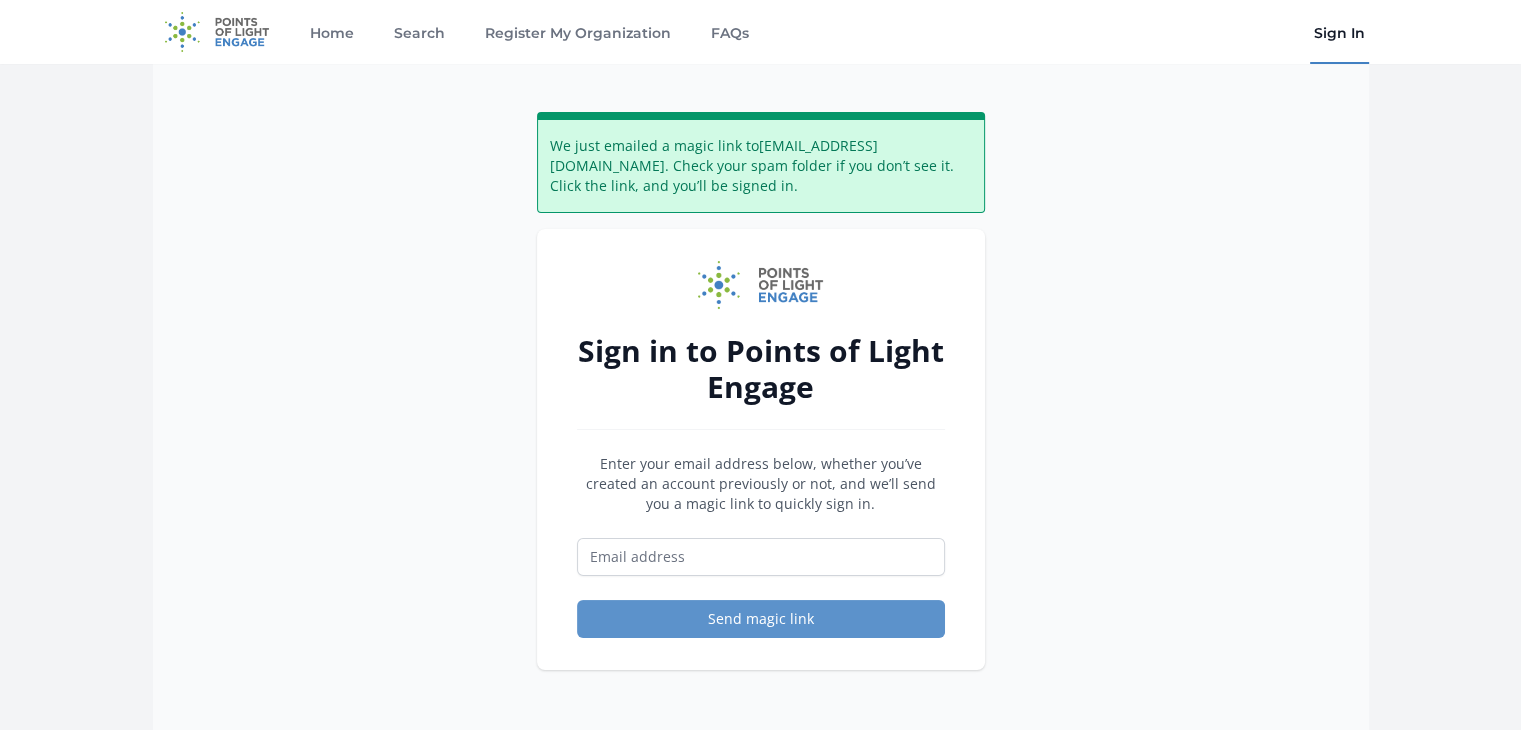 click on "Sign In" at bounding box center [1339, 32] 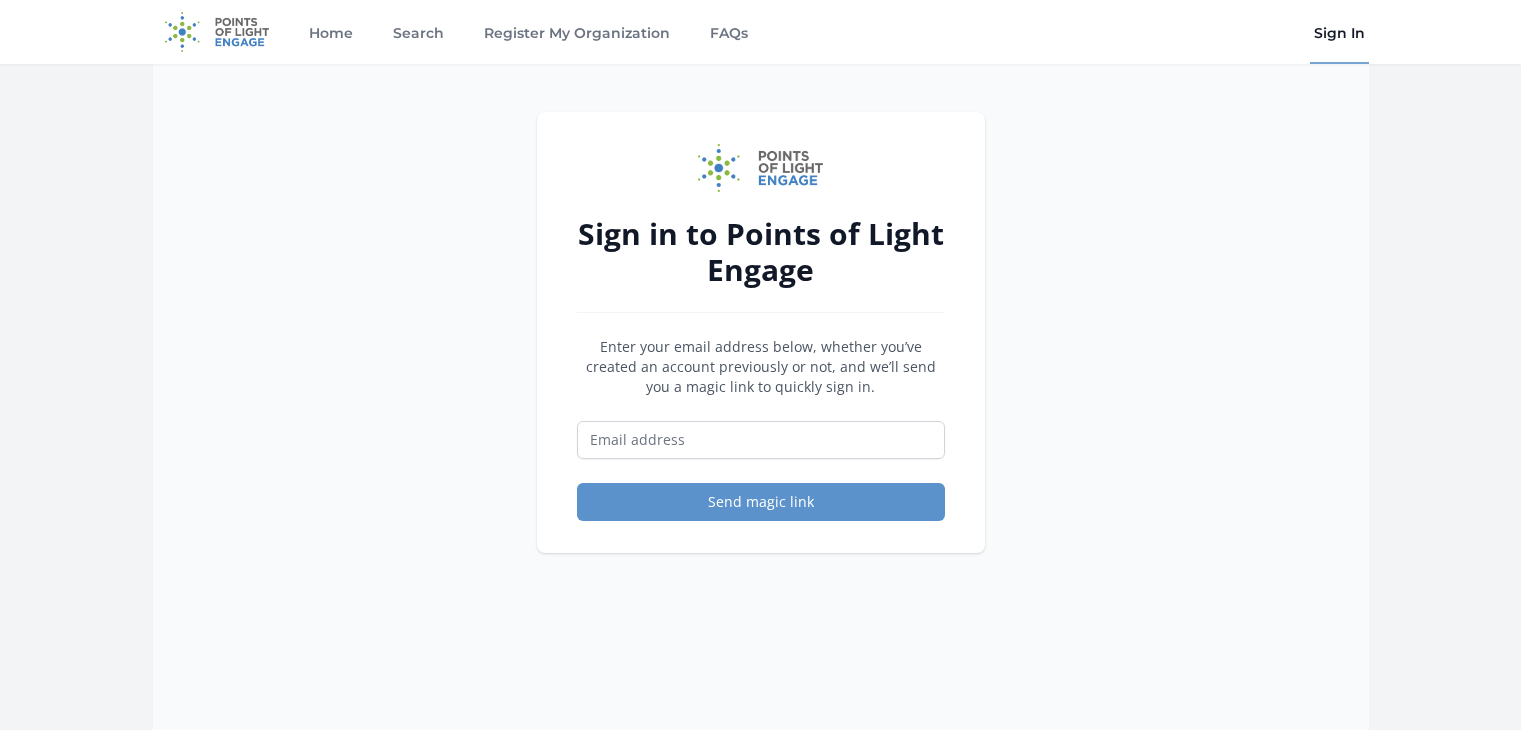 scroll, scrollTop: 0, scrollLeft: 0, axis: both 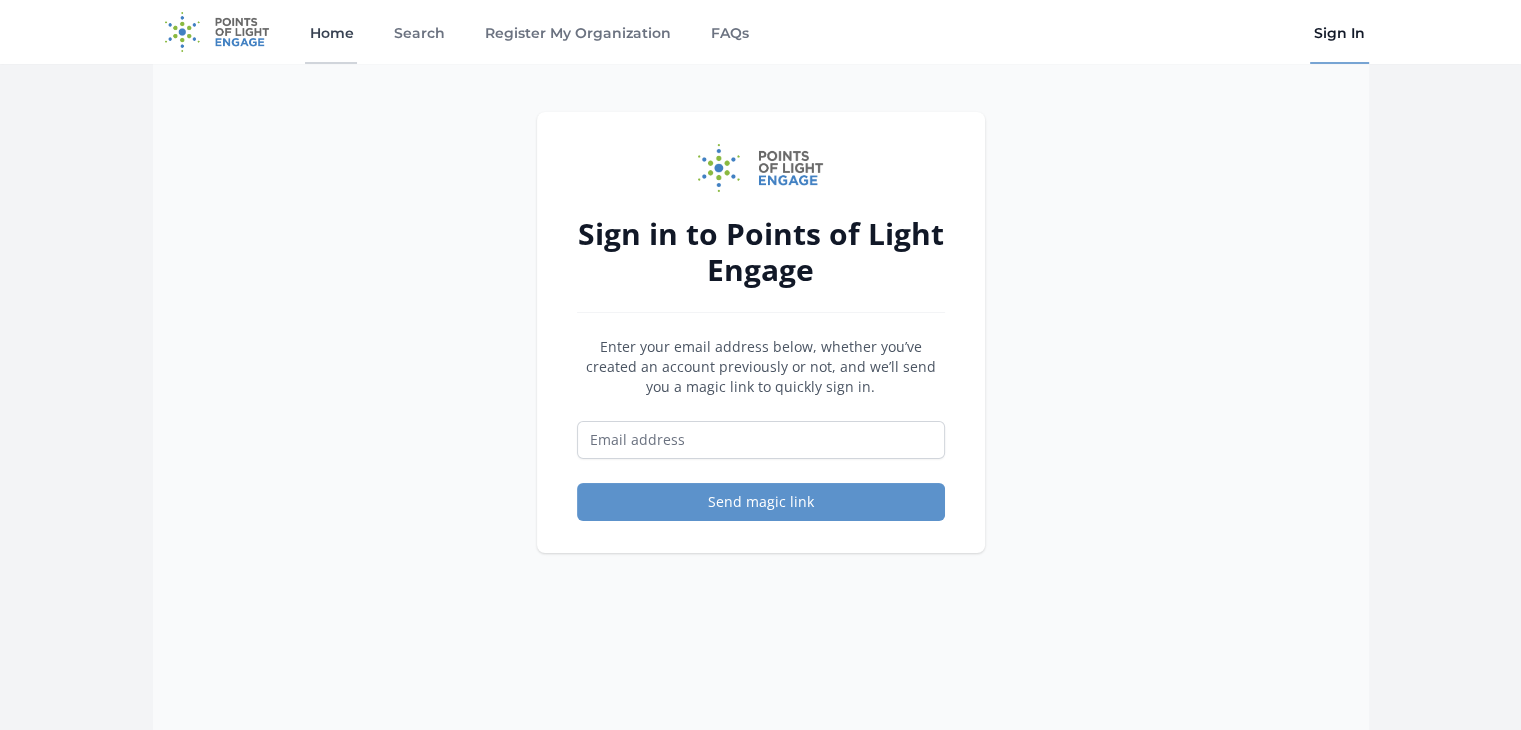click on "Home" at bounding box center [331, 32] 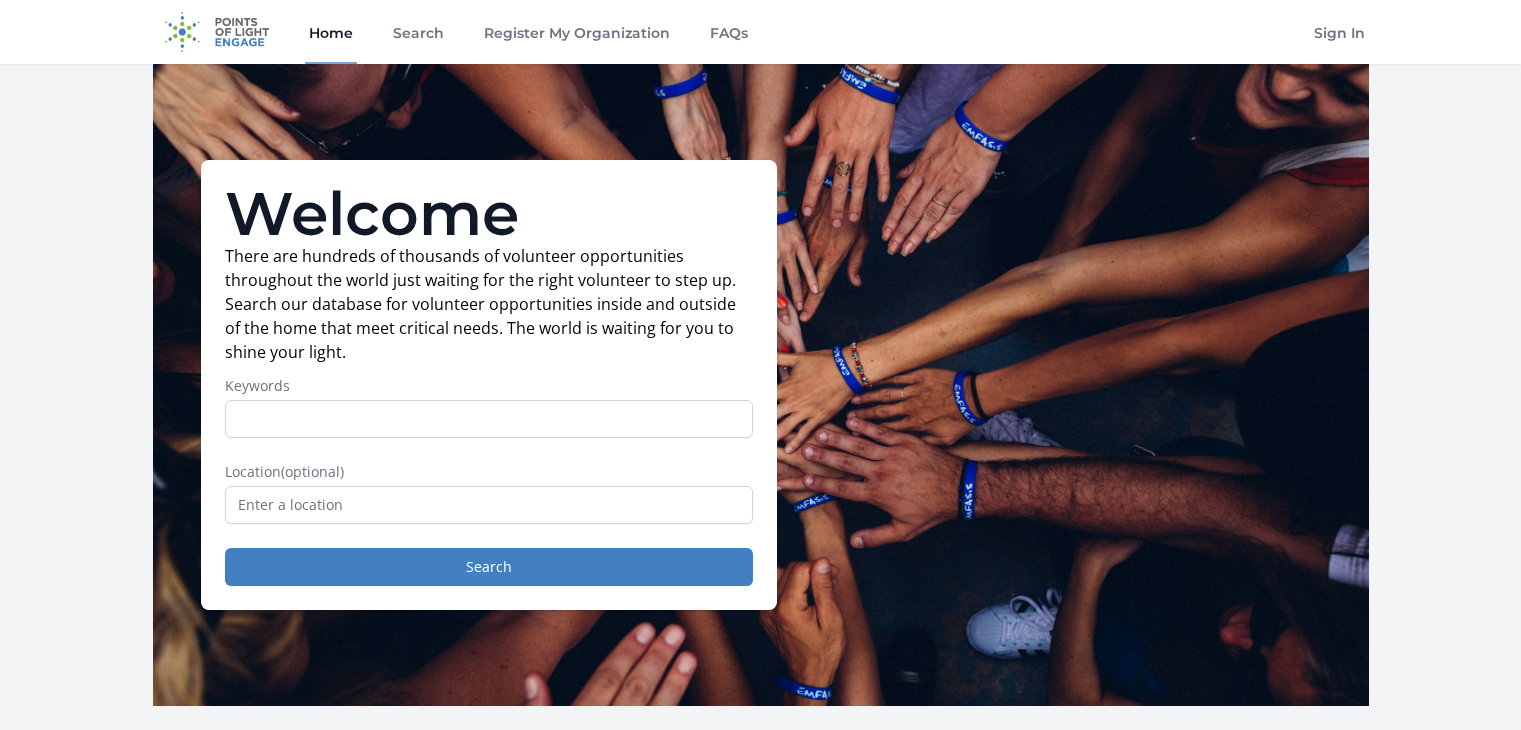 scroll, scrollTop: 0, scrollLeft: 0, axis: both 